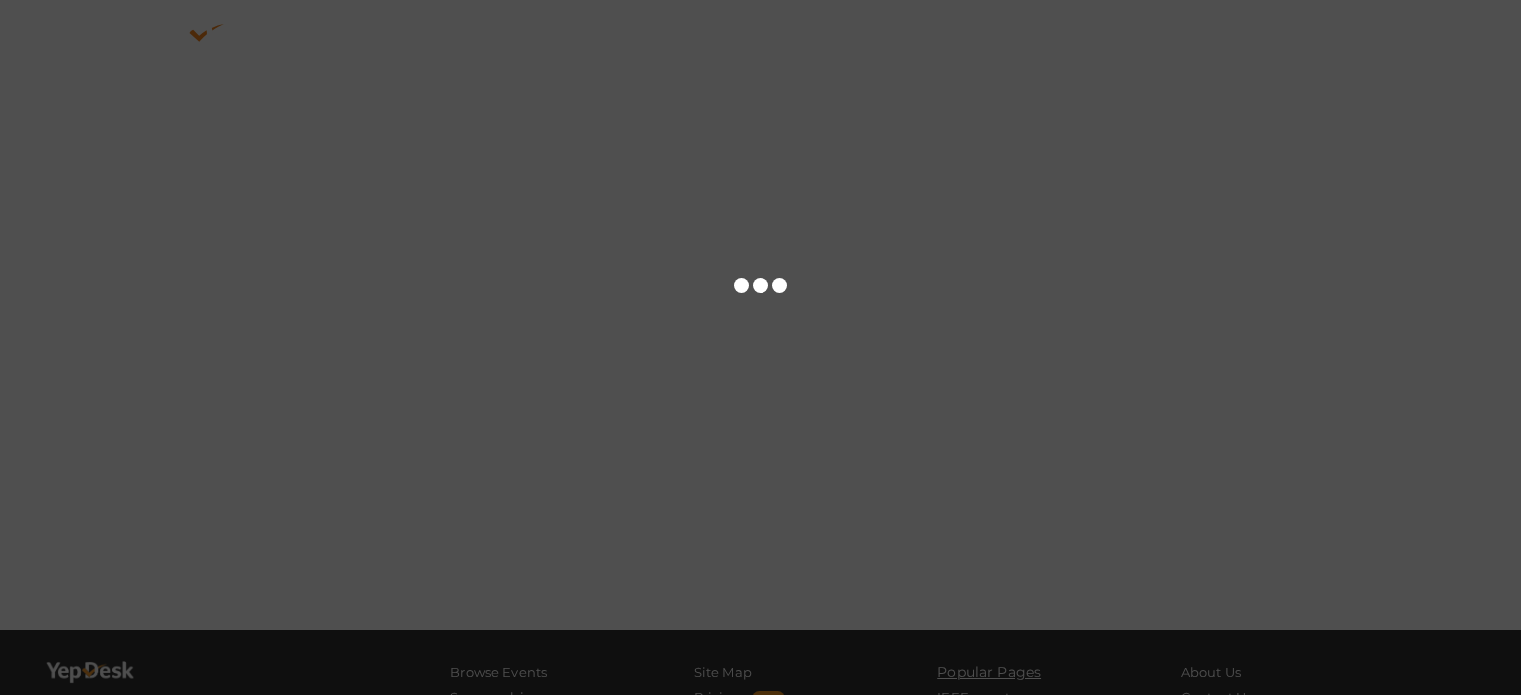 scroll, scrollTop: 0, scrollLeft: 0, axis: both 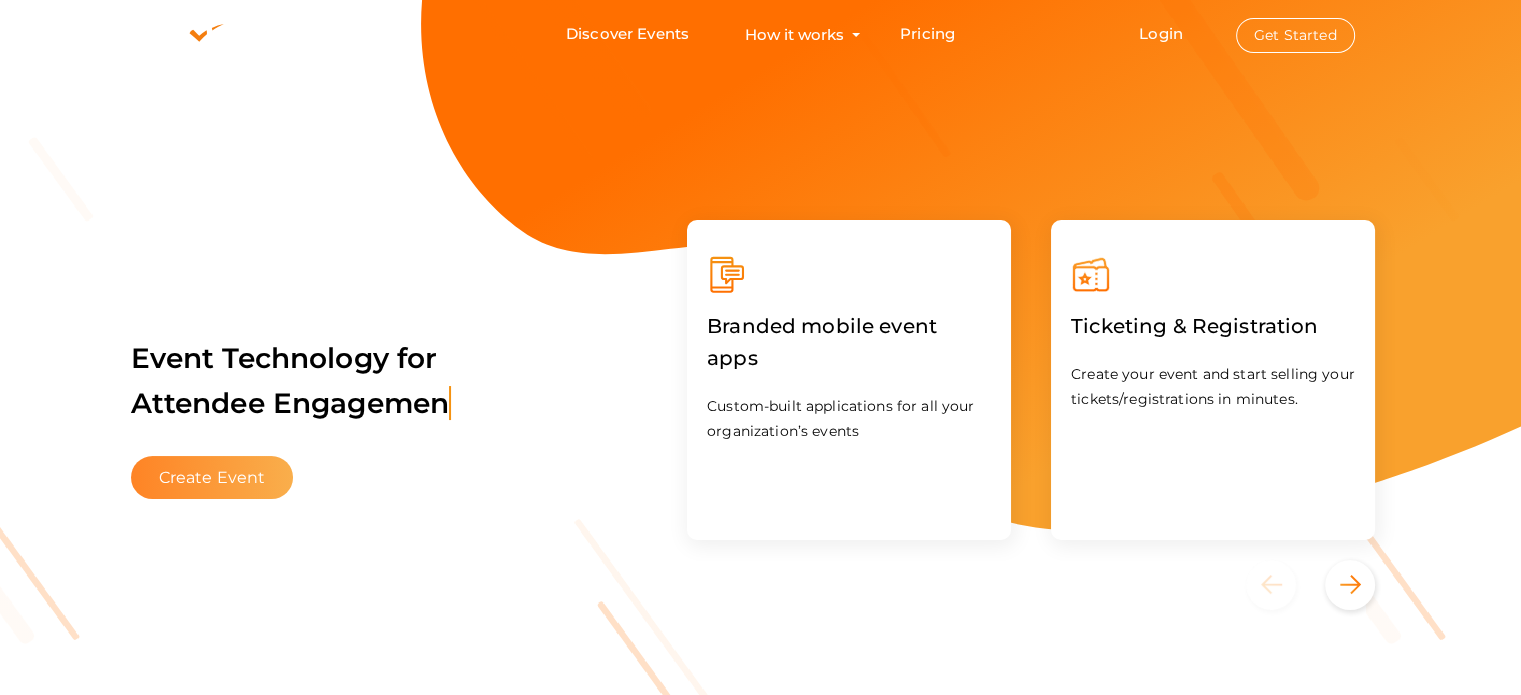 click on "Create
Event" at bounding box center (212, 477) 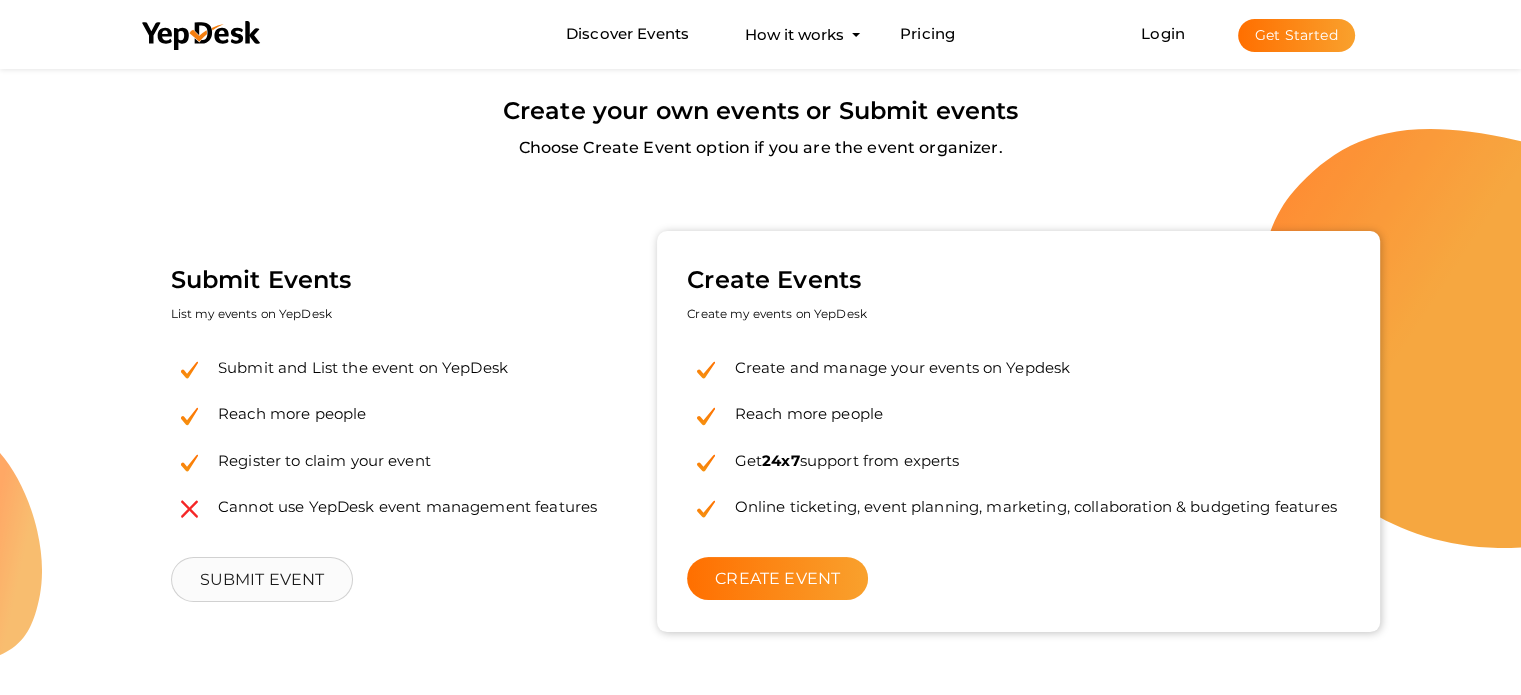 click on "SUBMIT
EVENT" at bounding box center (262, 579) 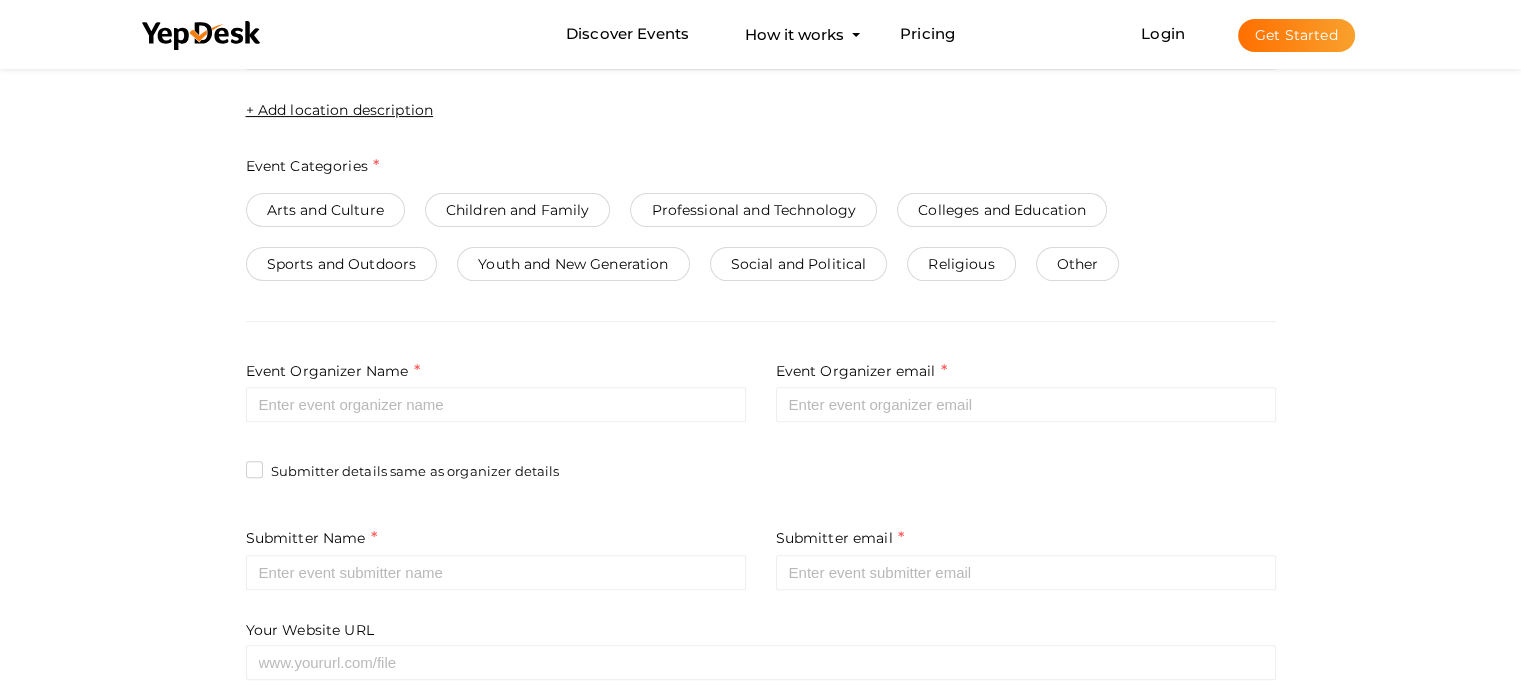 scroll, scrollTop: 0, scrollLeft: 0, axis: both 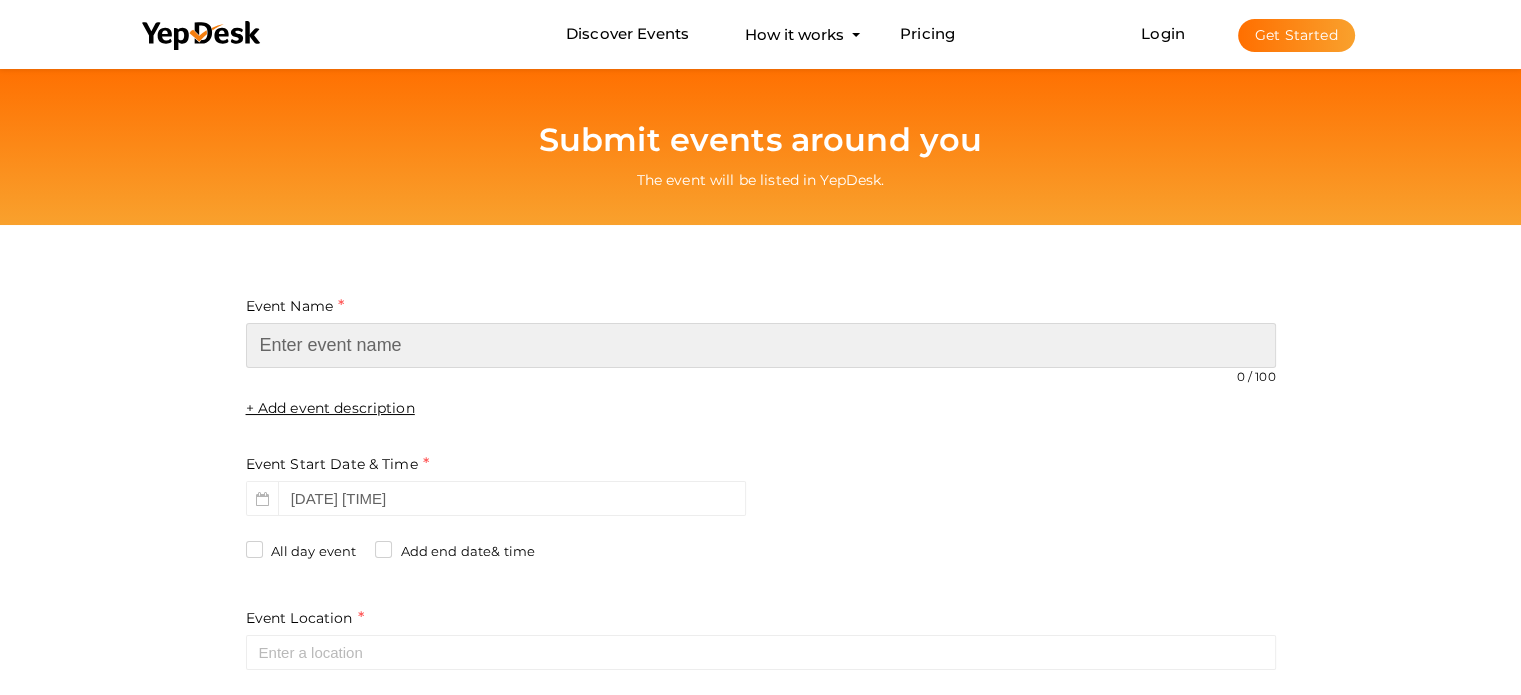 click at bounding box center [761, 345] 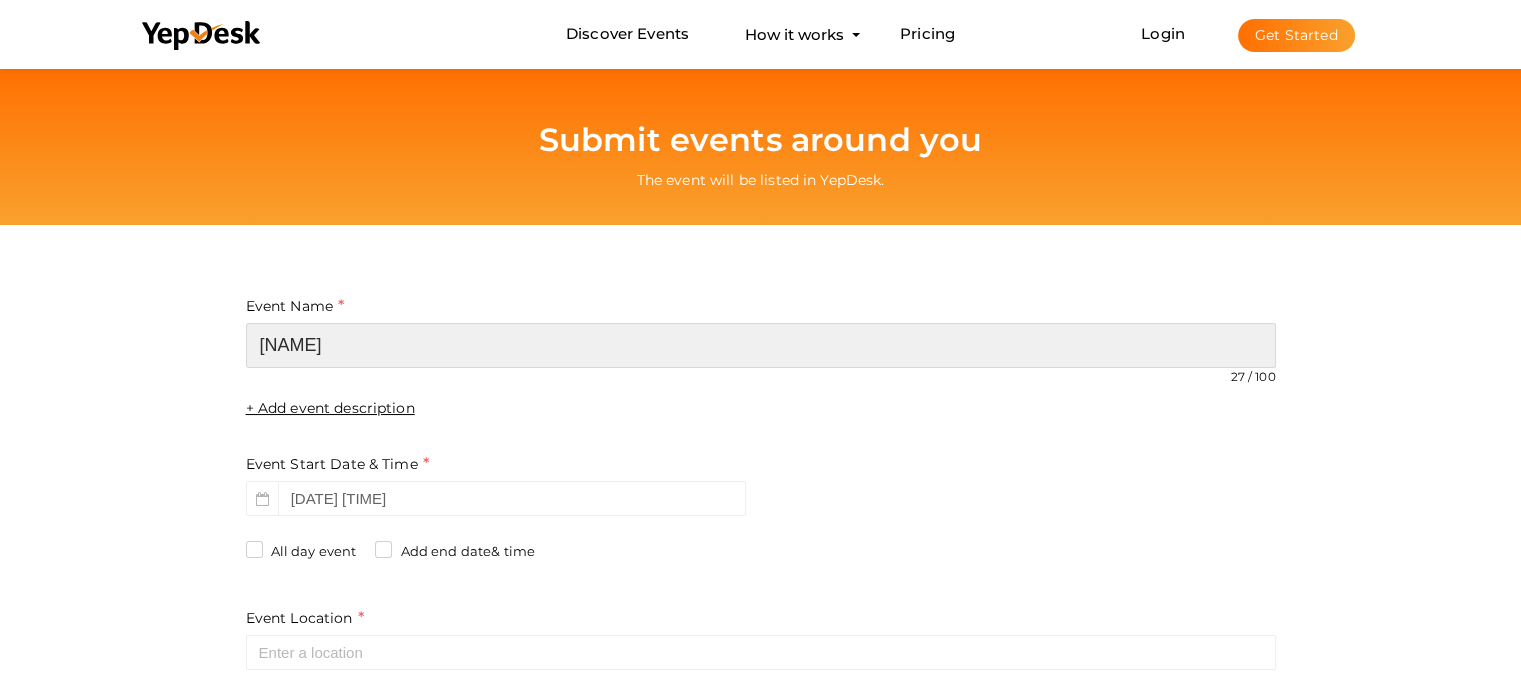 scroll, scrollTop: 200, scrollLeft: 0, axis: vertical 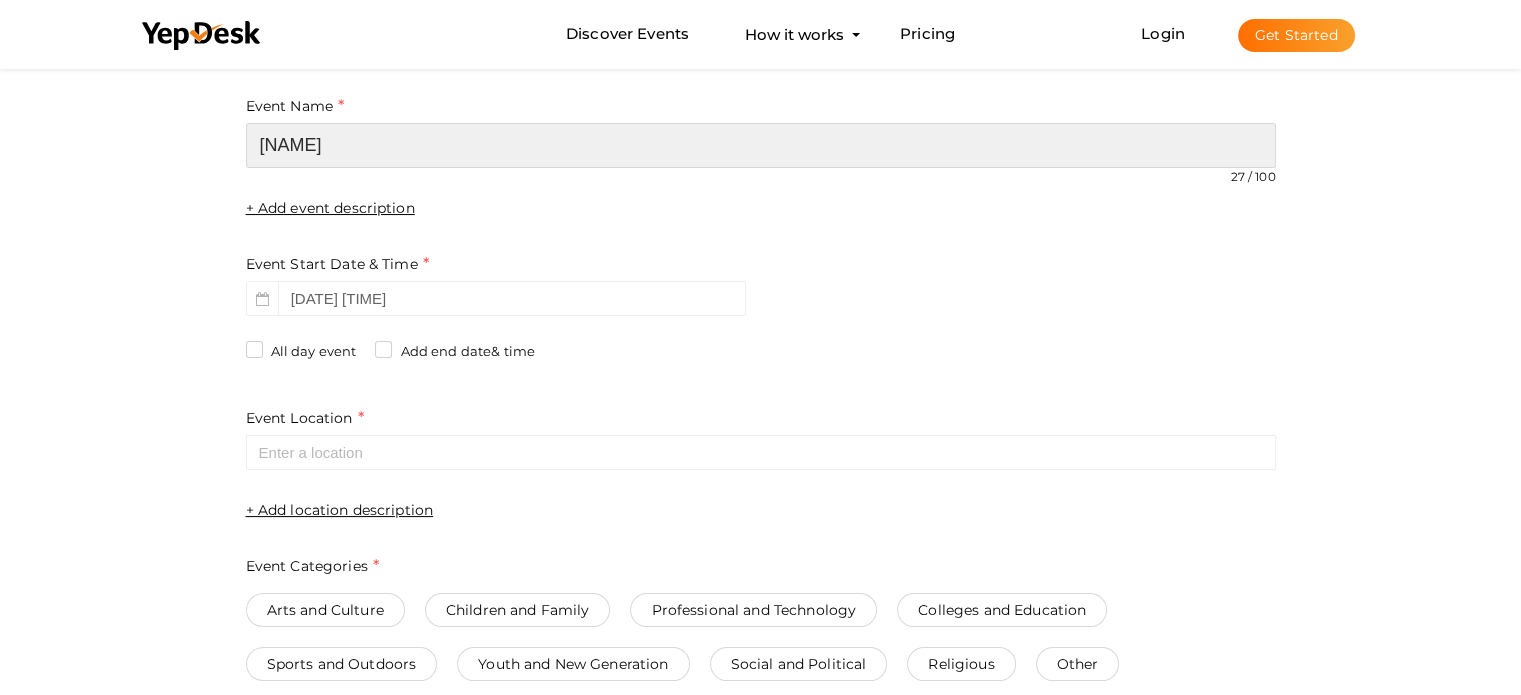type on "[NAME]" 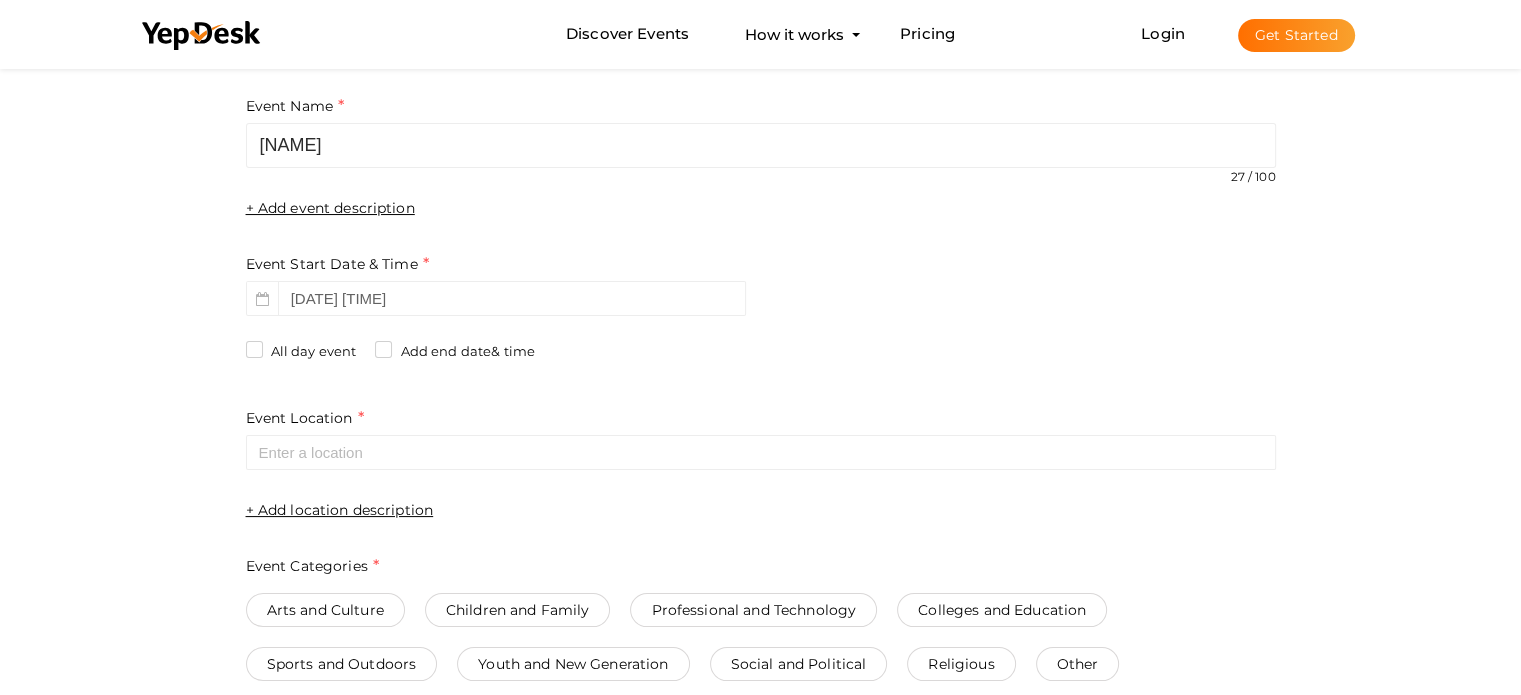 click on "All day
event" at bounding box center (301, 352) 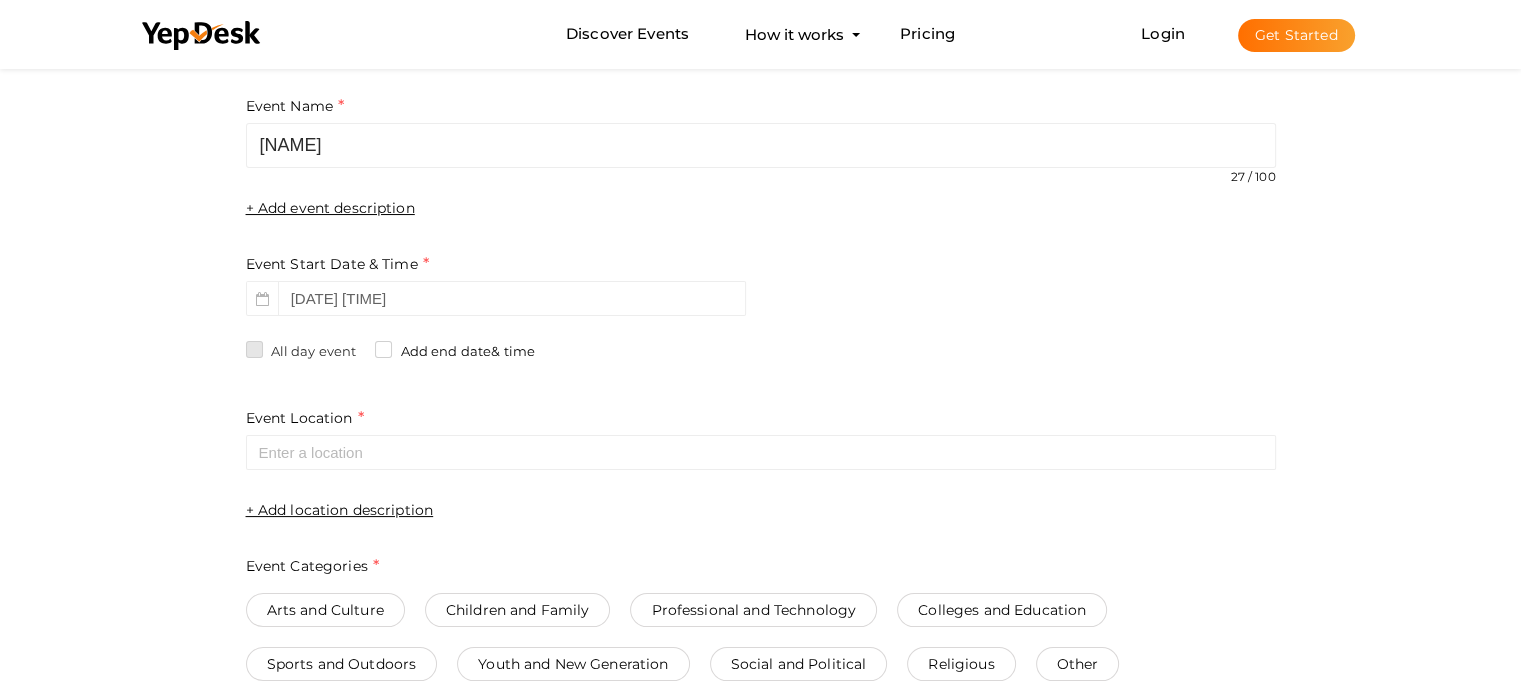 click on "All day
event" at bounding box center [226, 345] 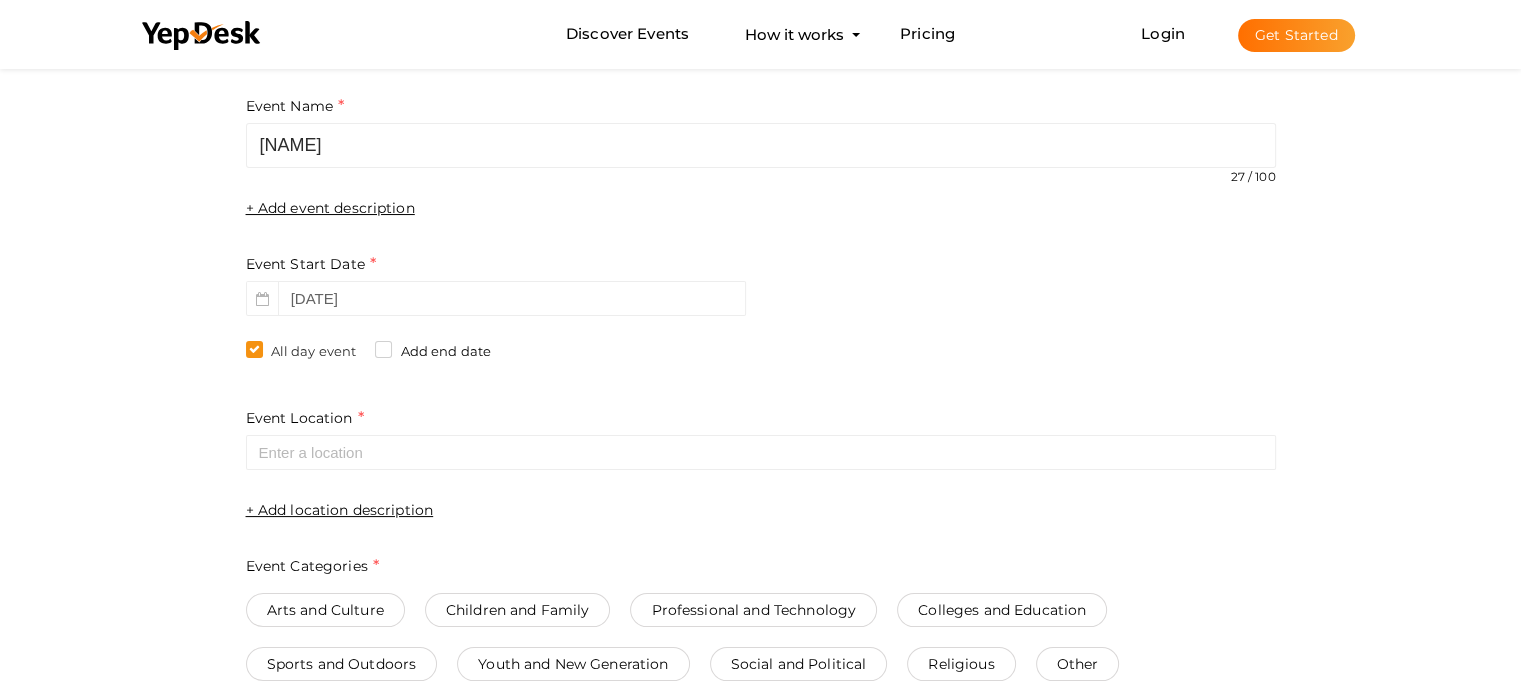 scroll, scrollTop: 400, scrollLeft: 0, axis: vertical 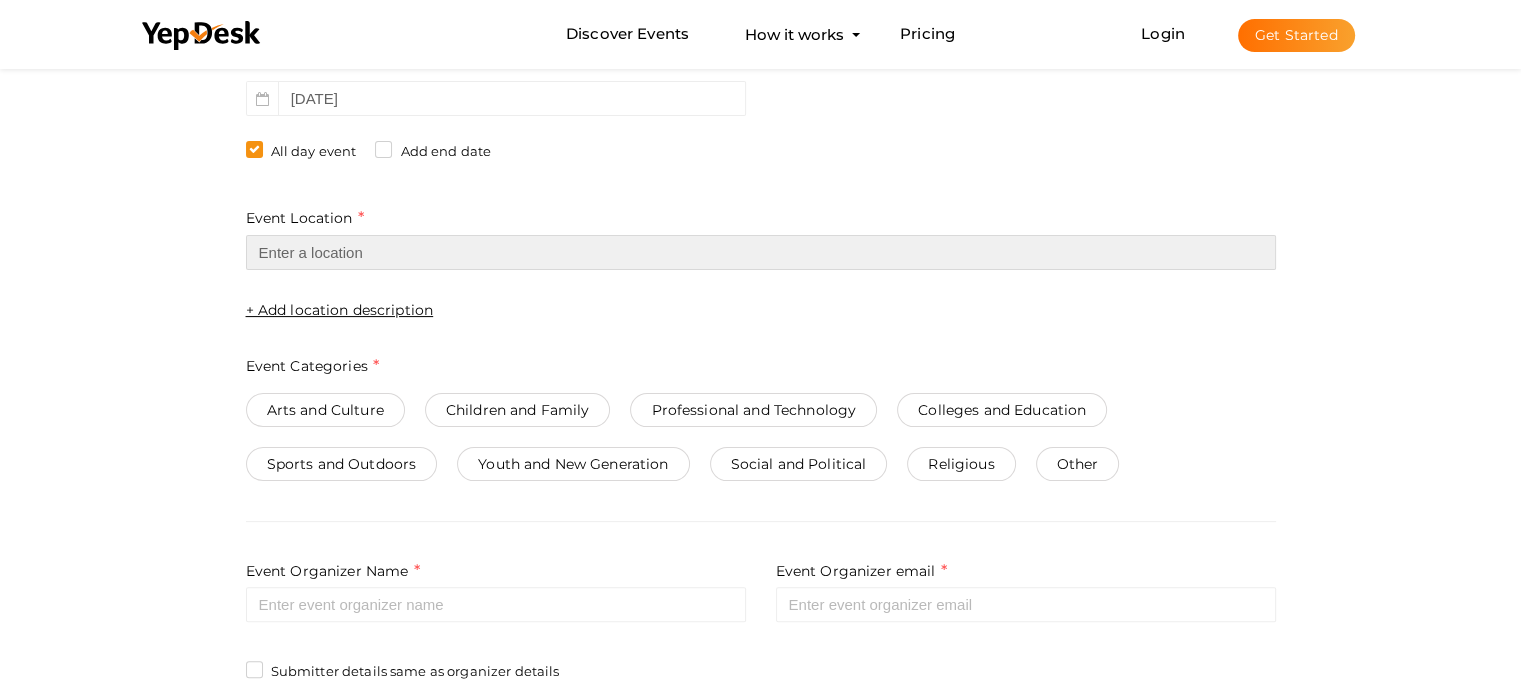 click at bounding box center [761, 252] 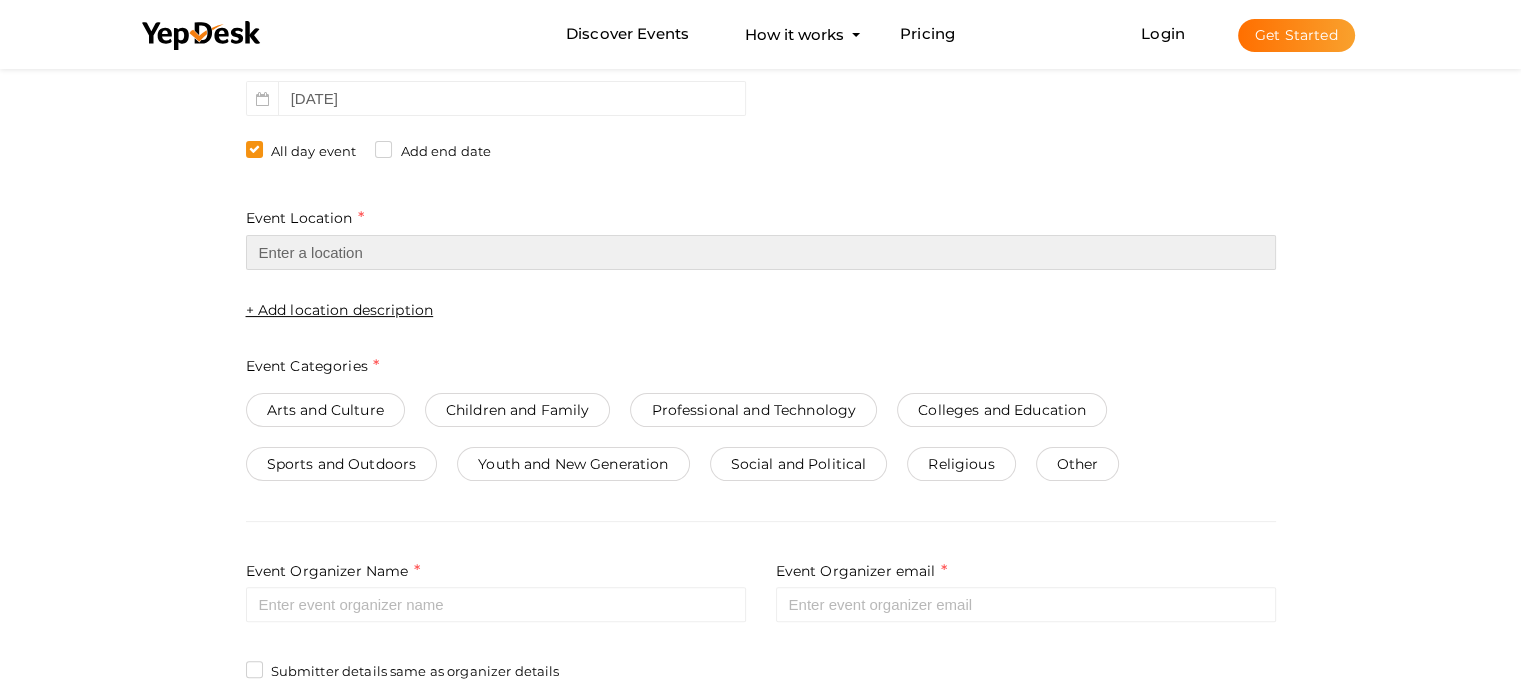 type on "b" 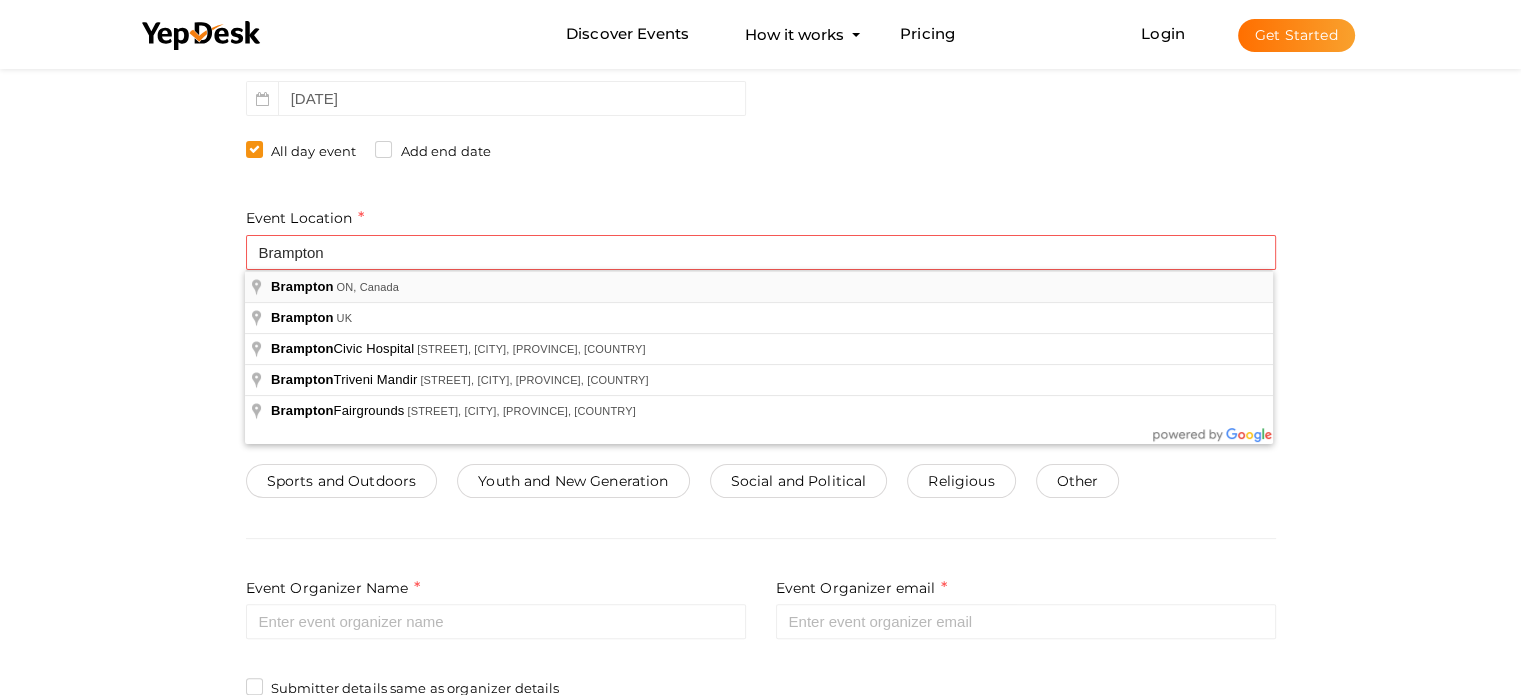 type on "[CITY], [PROVINCE], [COUNTRY]" 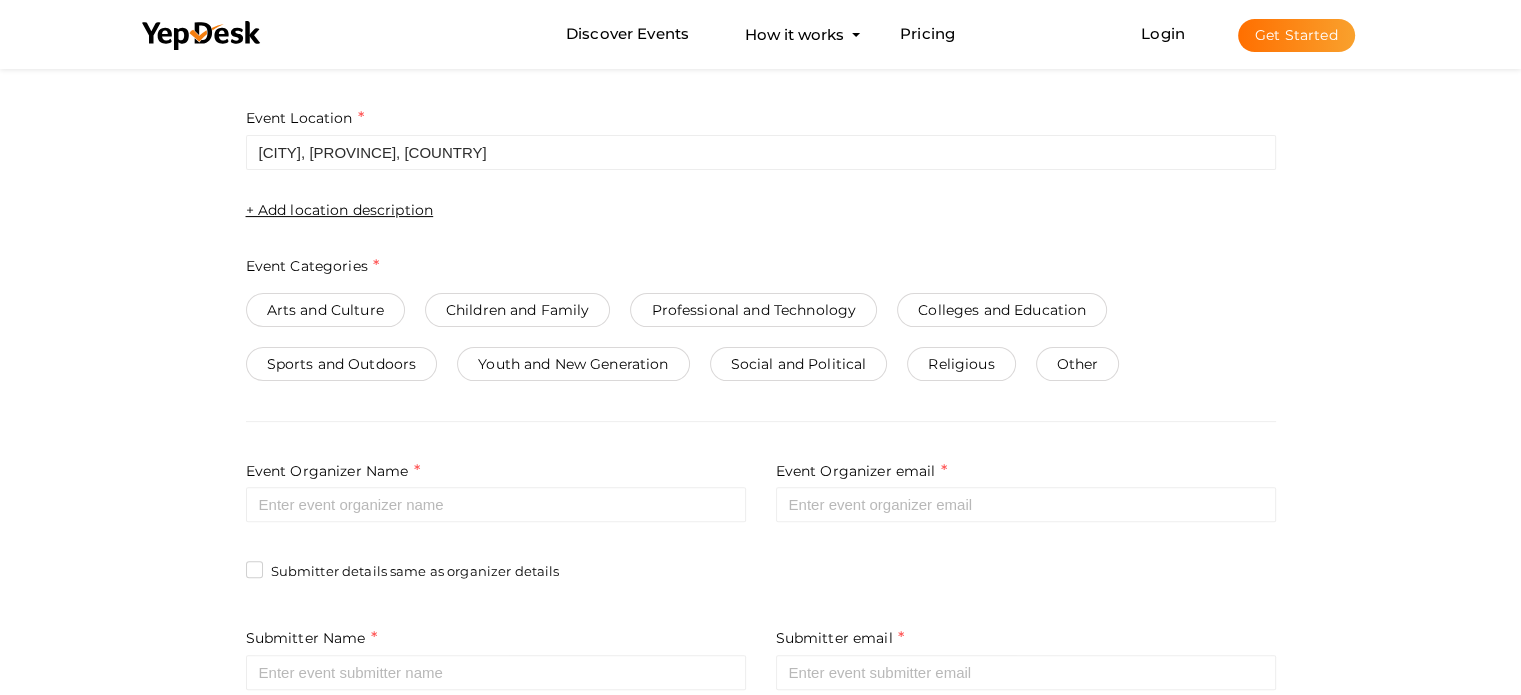 scroll, scrollTop: 400, scrollLeft: 0, axis: vertical 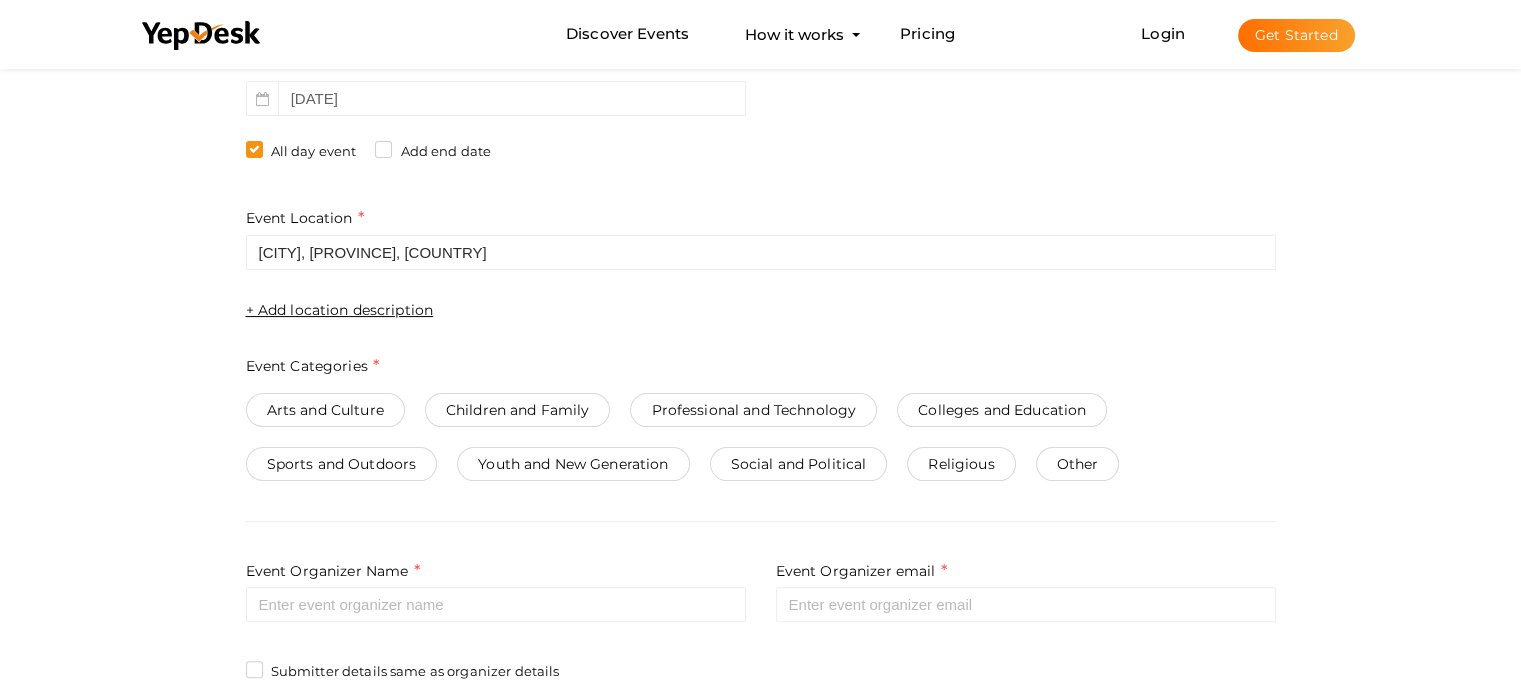 click on "+ Add
location
description" at bounding box center [340, 310] 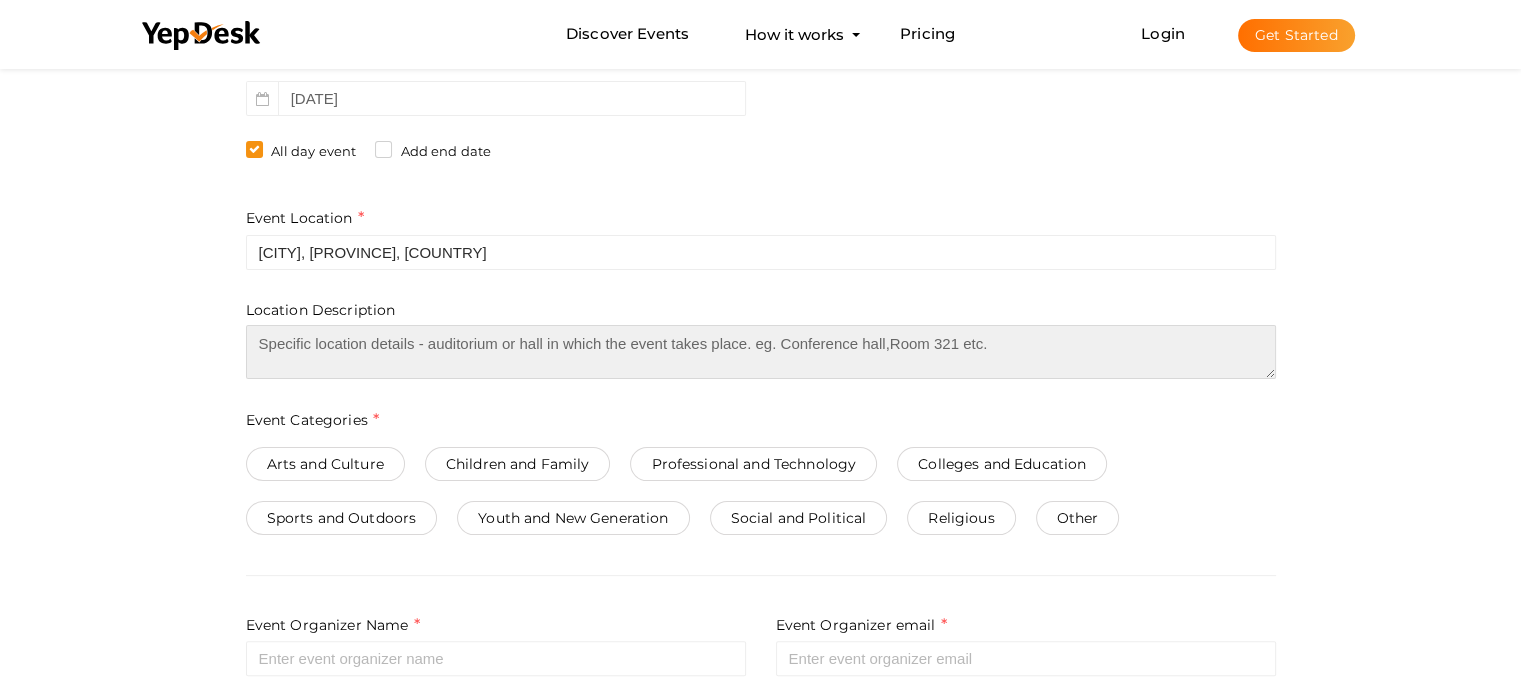 click at bounding box center (761, 352) 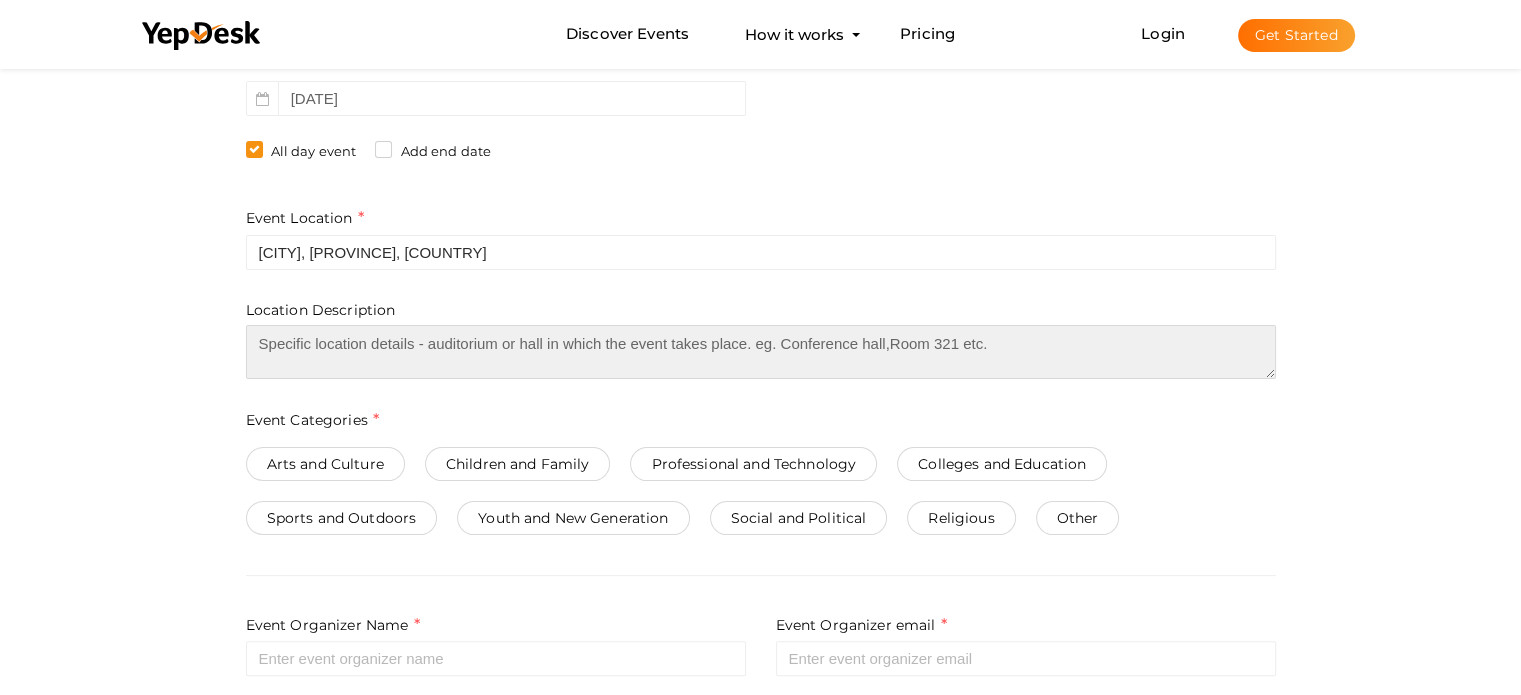 paste on "linkage Pins Manufacturers Exporters Wholesale Suppliers in [COUNTRY] [COUNTRY] Web: [URL] Mobile: [PHONE]" 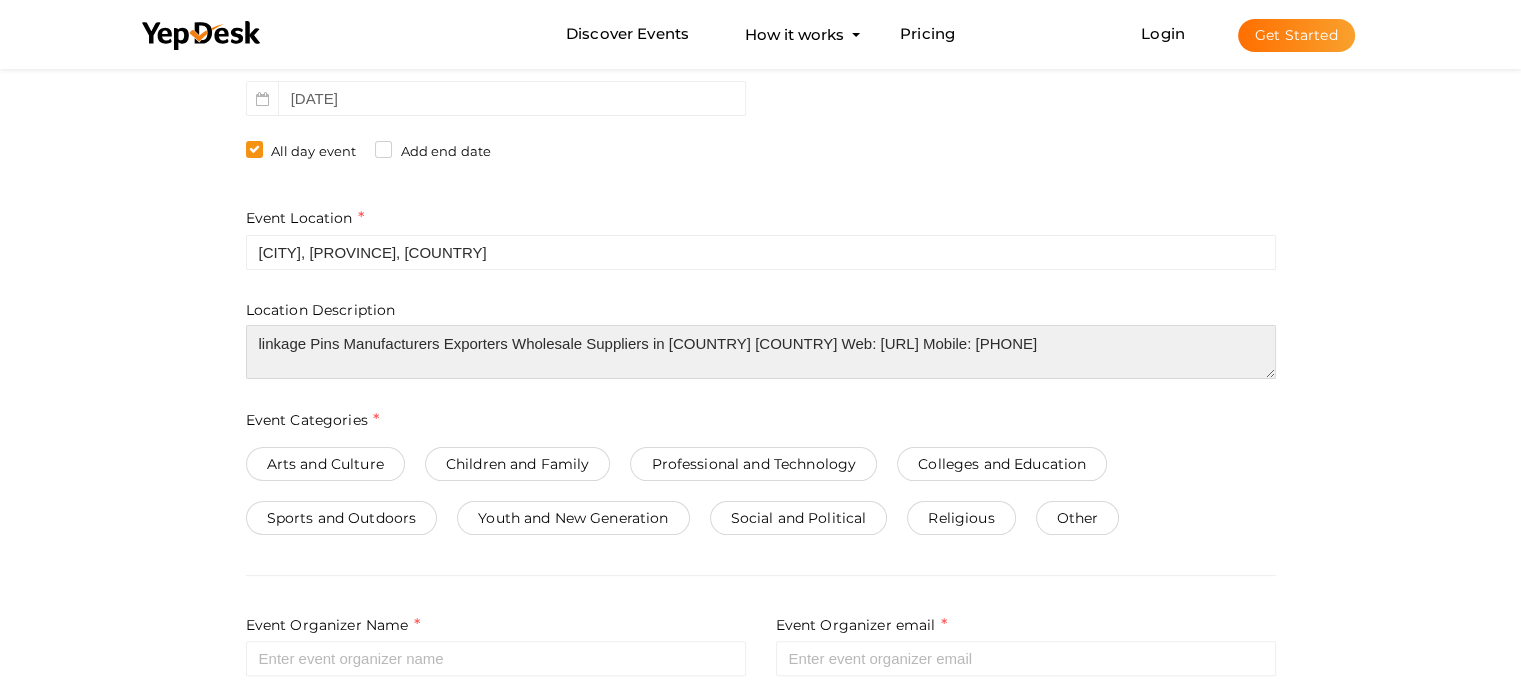 scroll, scrollTop: 600, scrollLeft: 0, axis: vertical 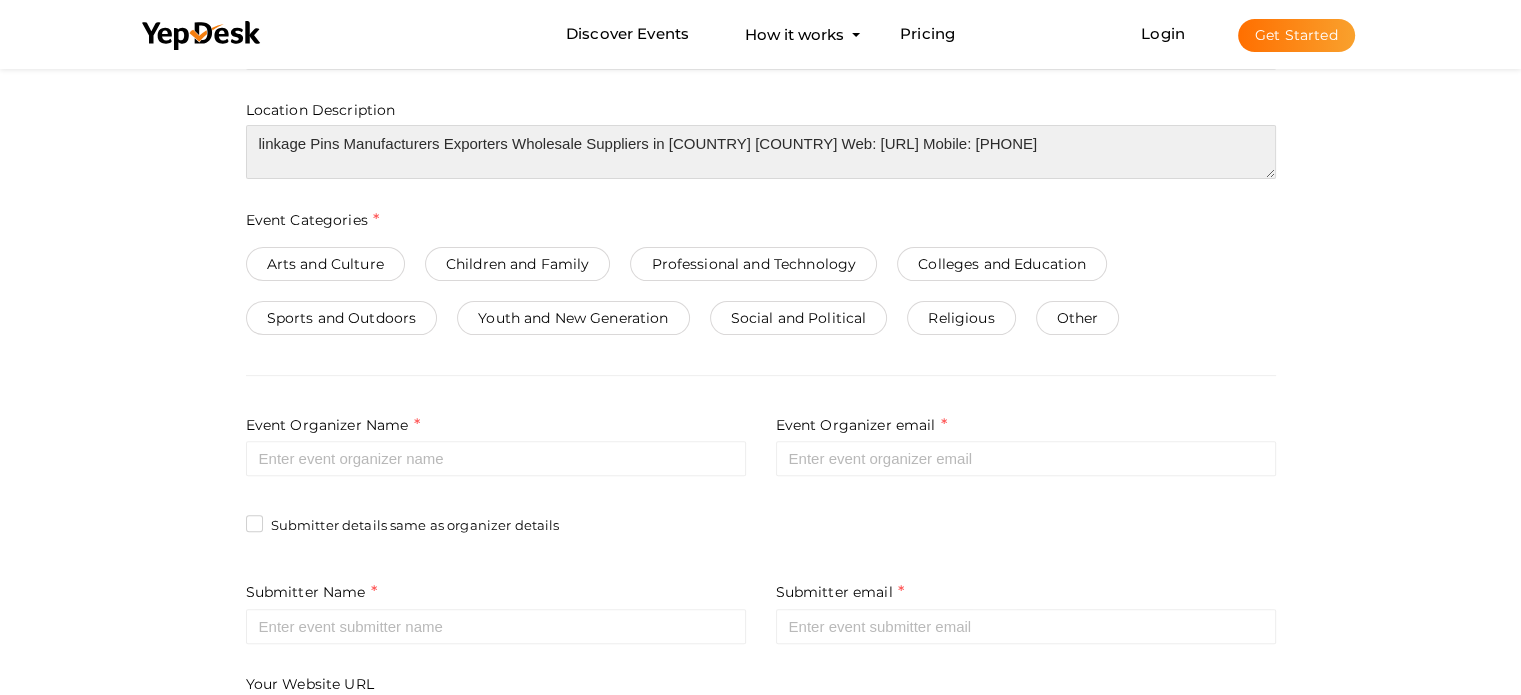 type on "linkage Pins Manufacturers Exporters Wholesale Suppliers in [COUNTRY] [COUNTRY] Web: [URL] Mobile: [PHONE]" 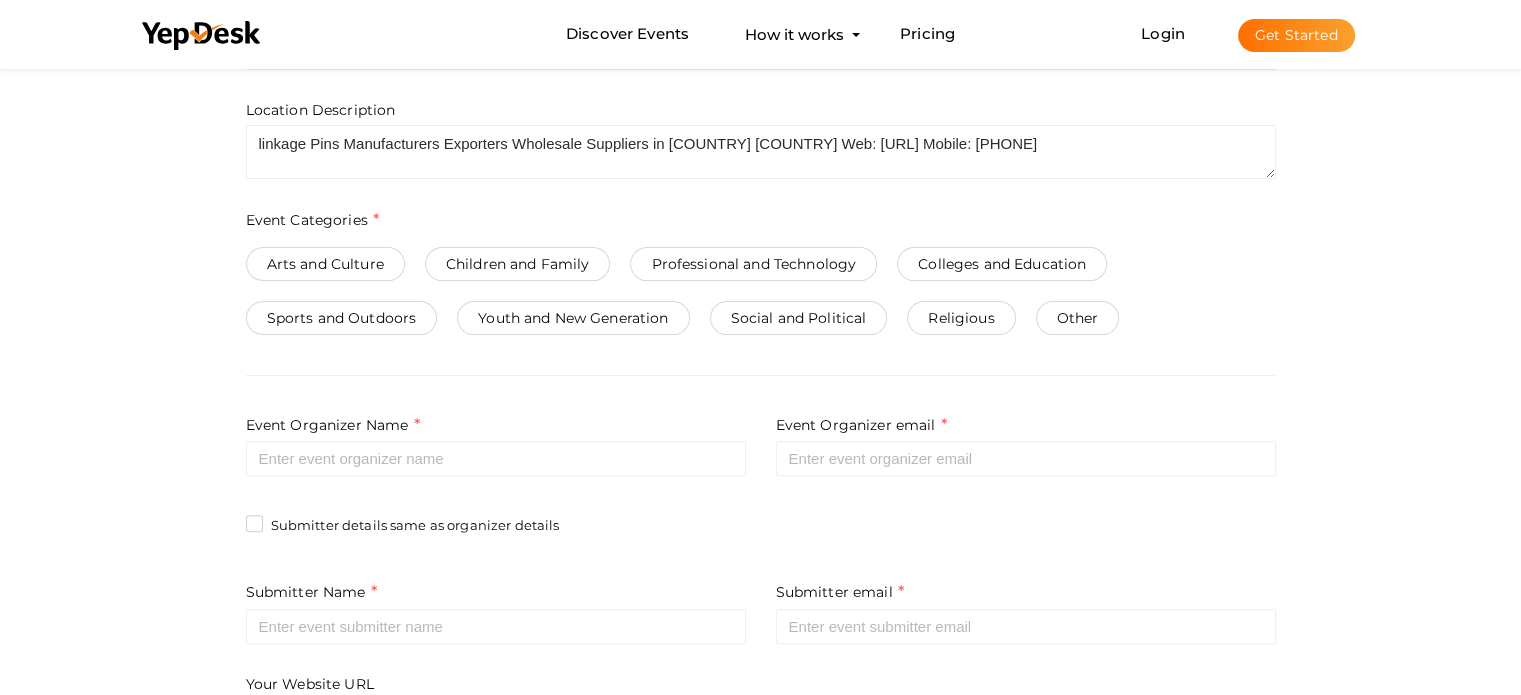 click on "Other" at bounding box center (1078, 318) 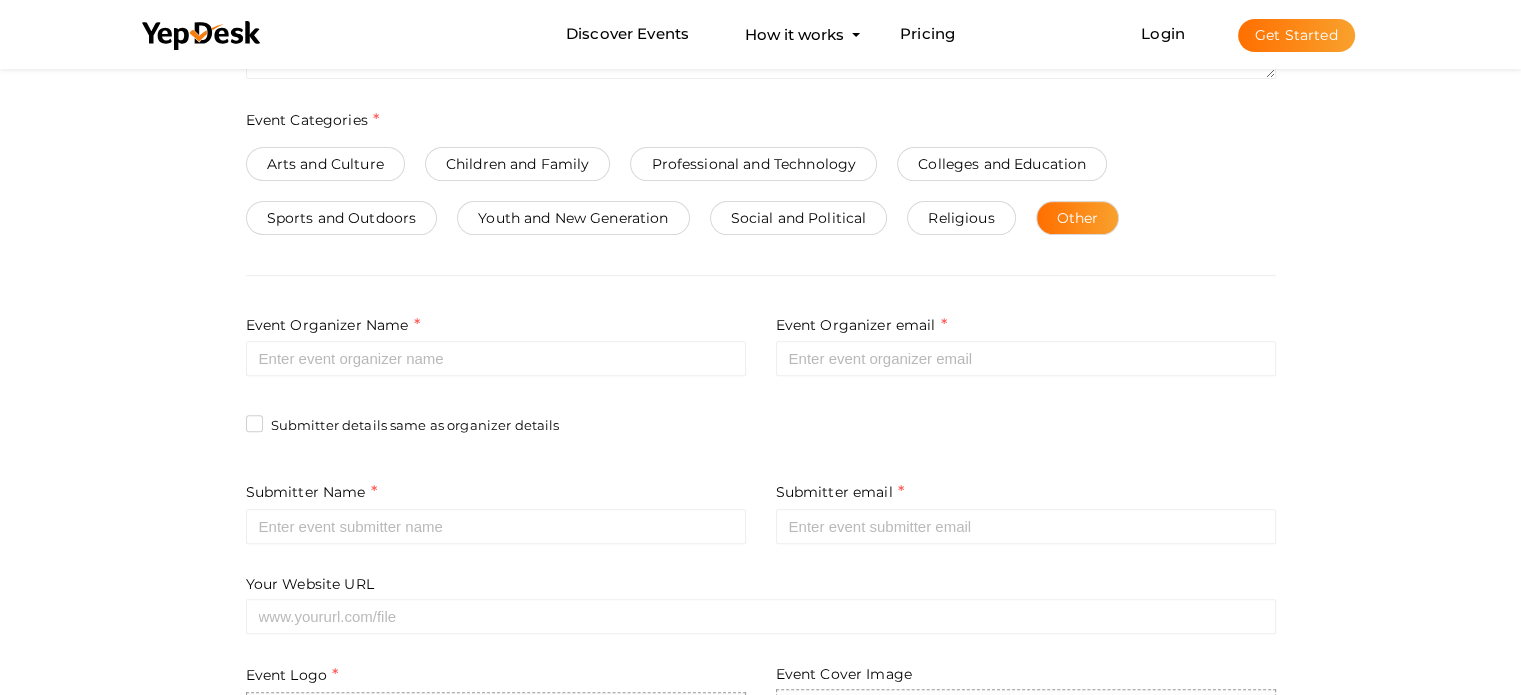scroll, scrollTop: 800, scrollLeft: 0, axis: vertical 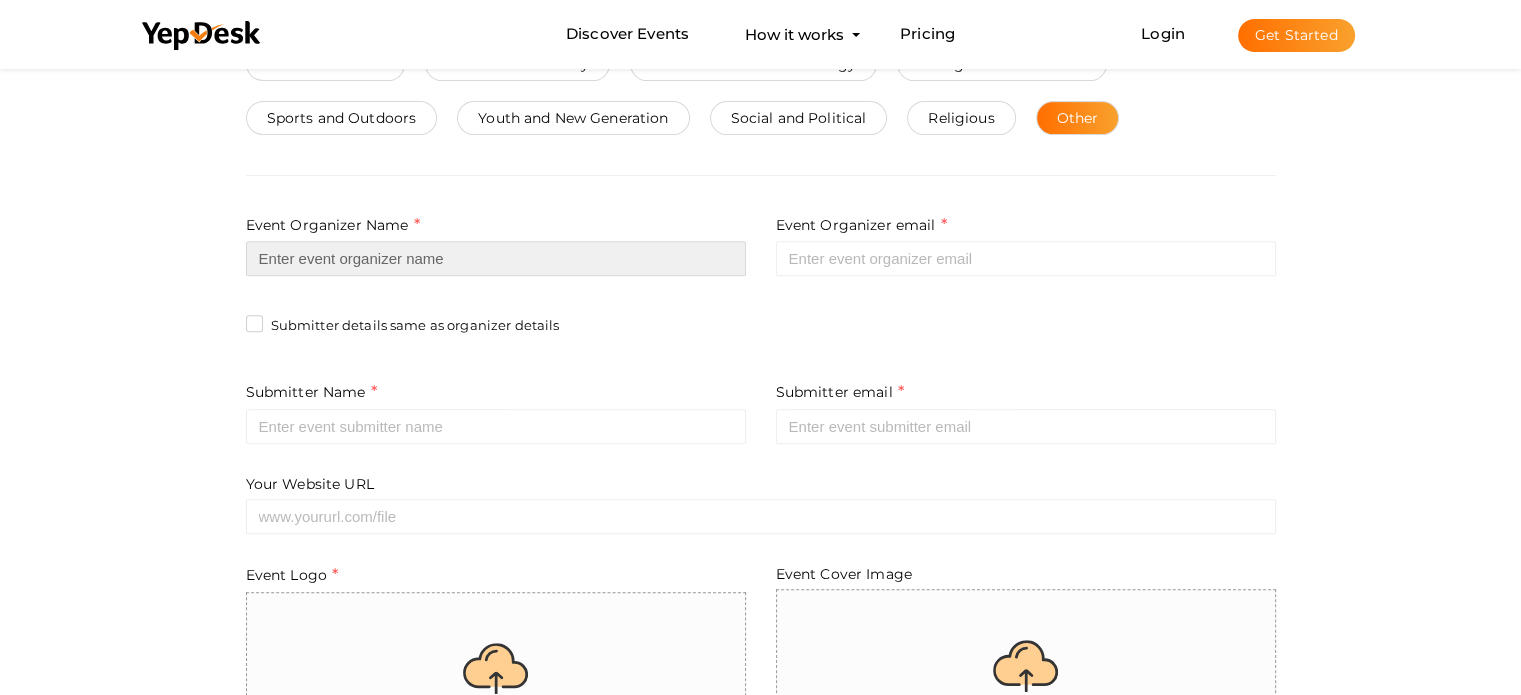 click at bounding box center (496, 258) 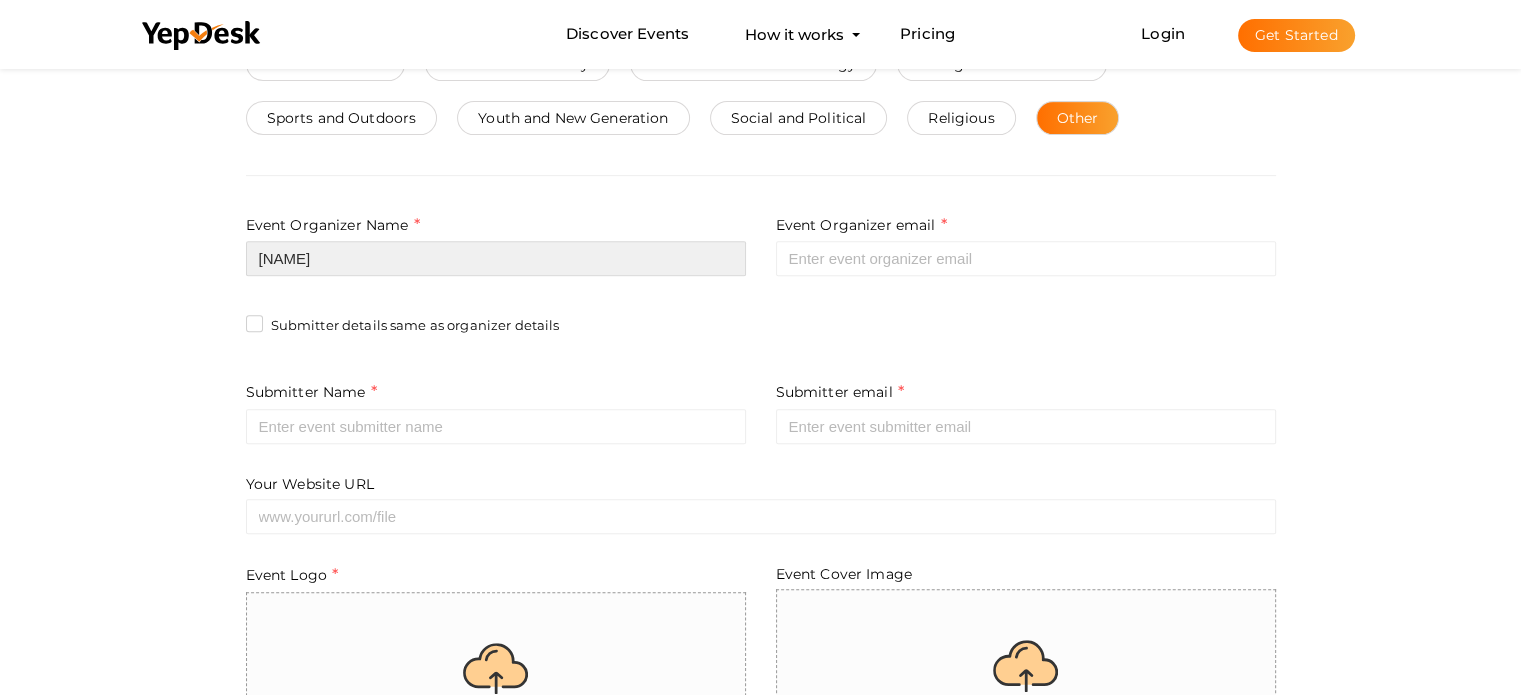 type on "[NAME]" 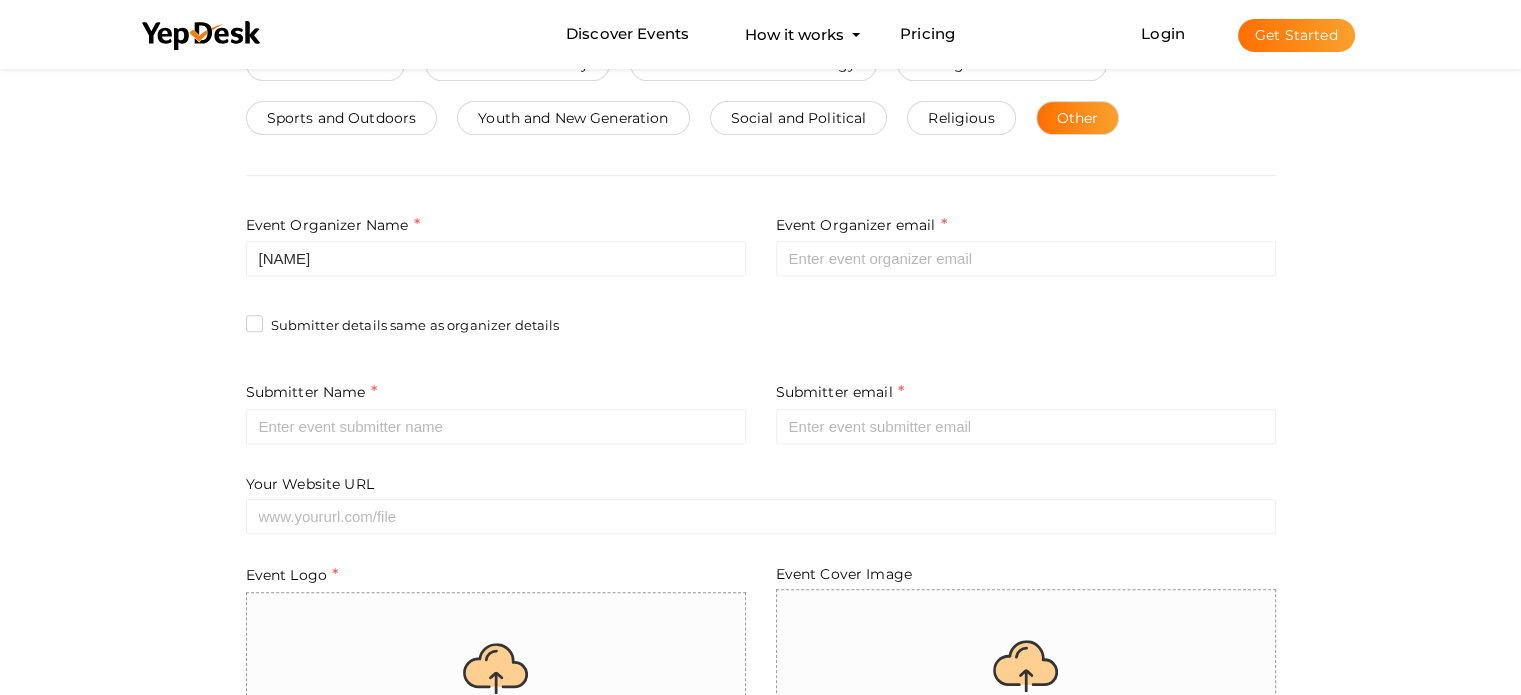 click on "Event Organizer Name
[NAME]
Required.
Invalid
Name.
Event Organizer email
Invalid
email
Required." at bounding box center (761, 260) 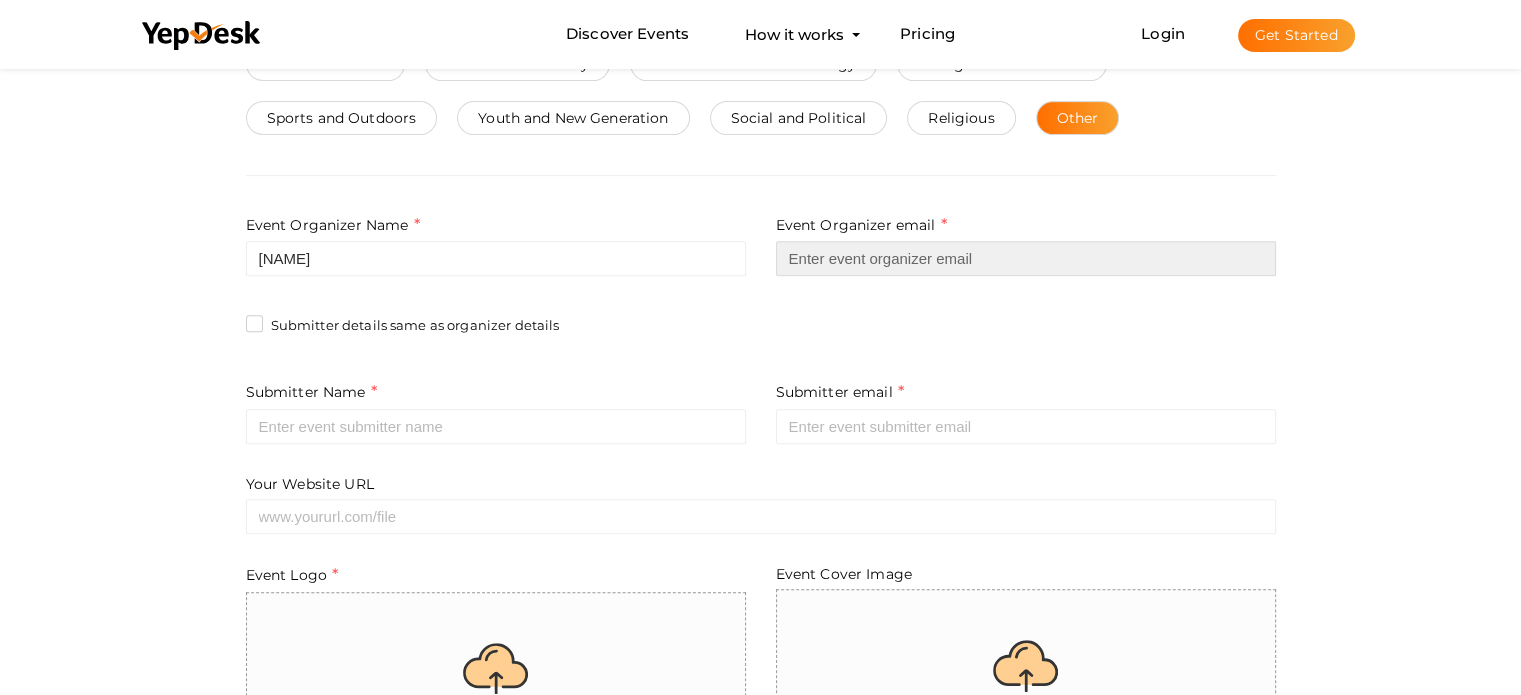 click at bounding box center (1026, 258) 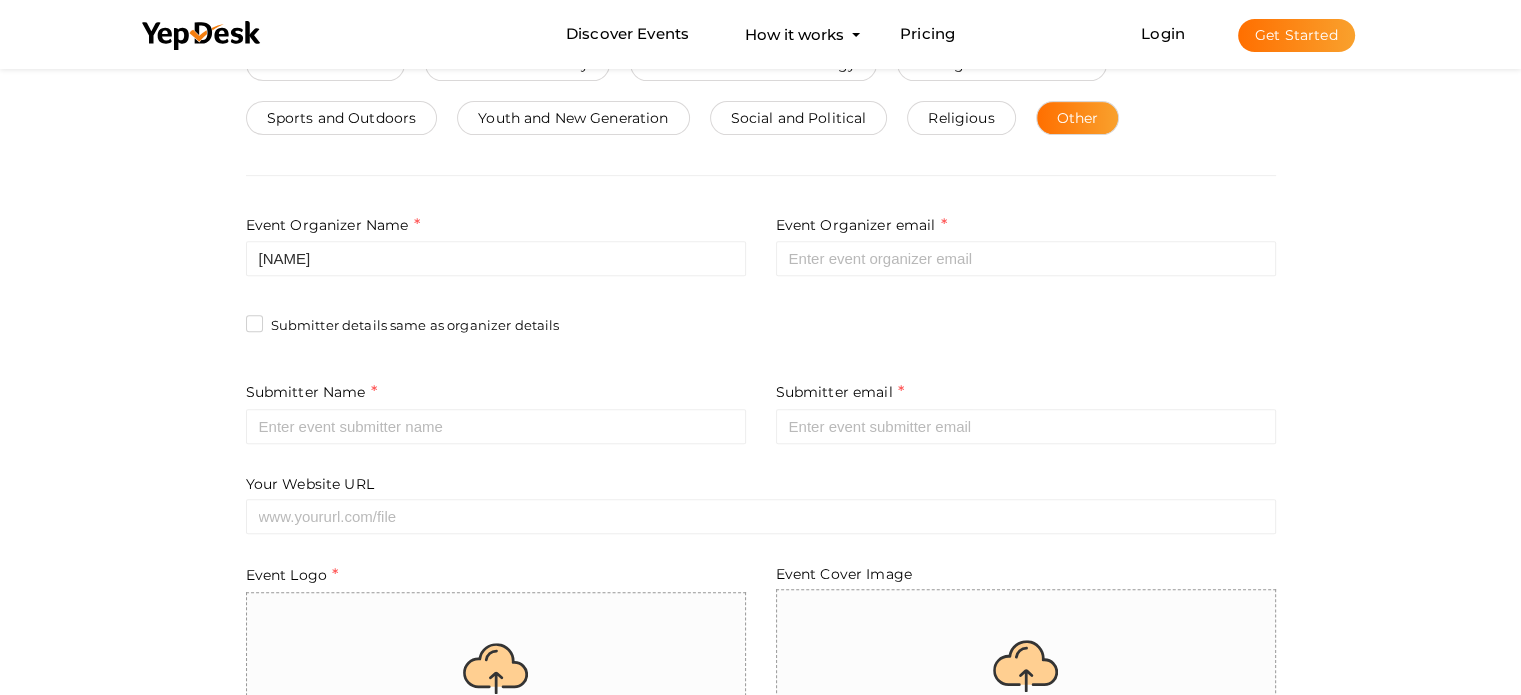 click on "Your Website URL
Invalid
URL" at bounding box center (761, 420) 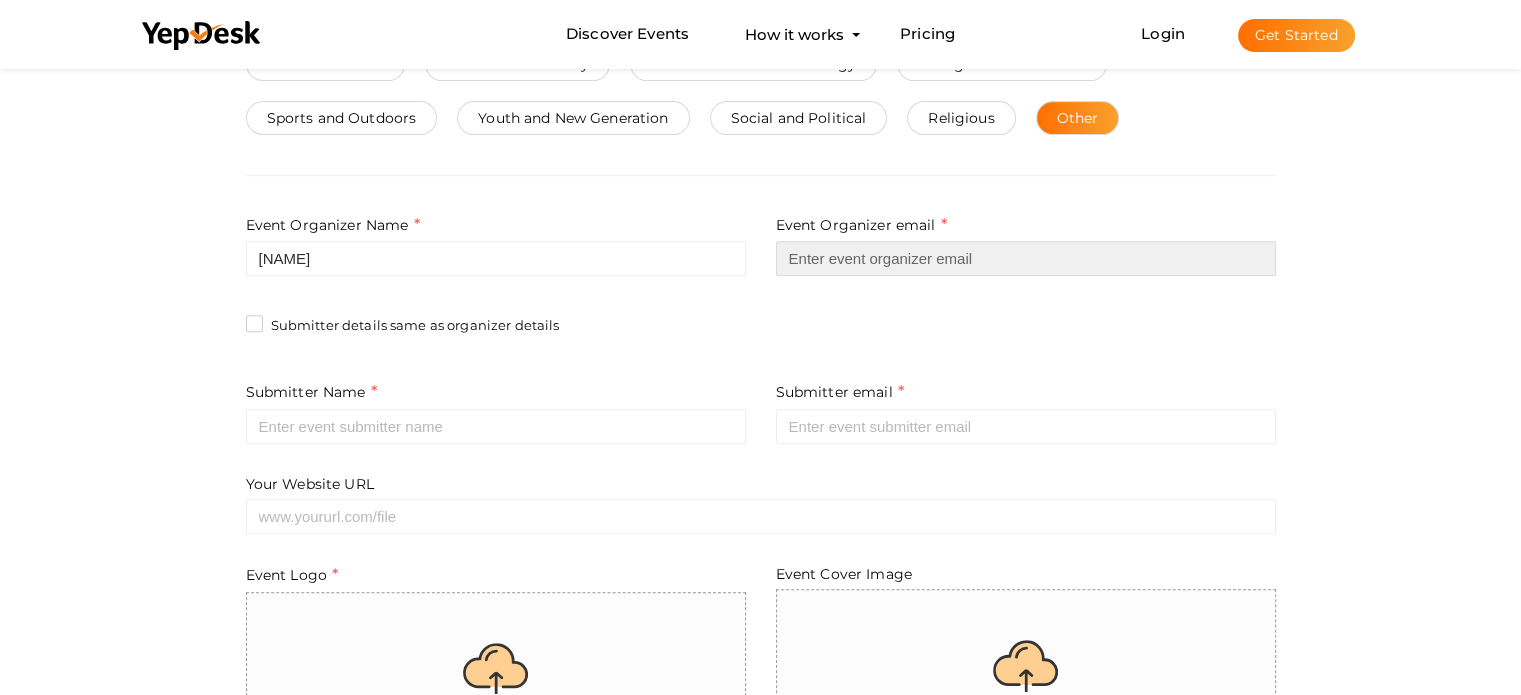 click at bounding box center [1026, 258] 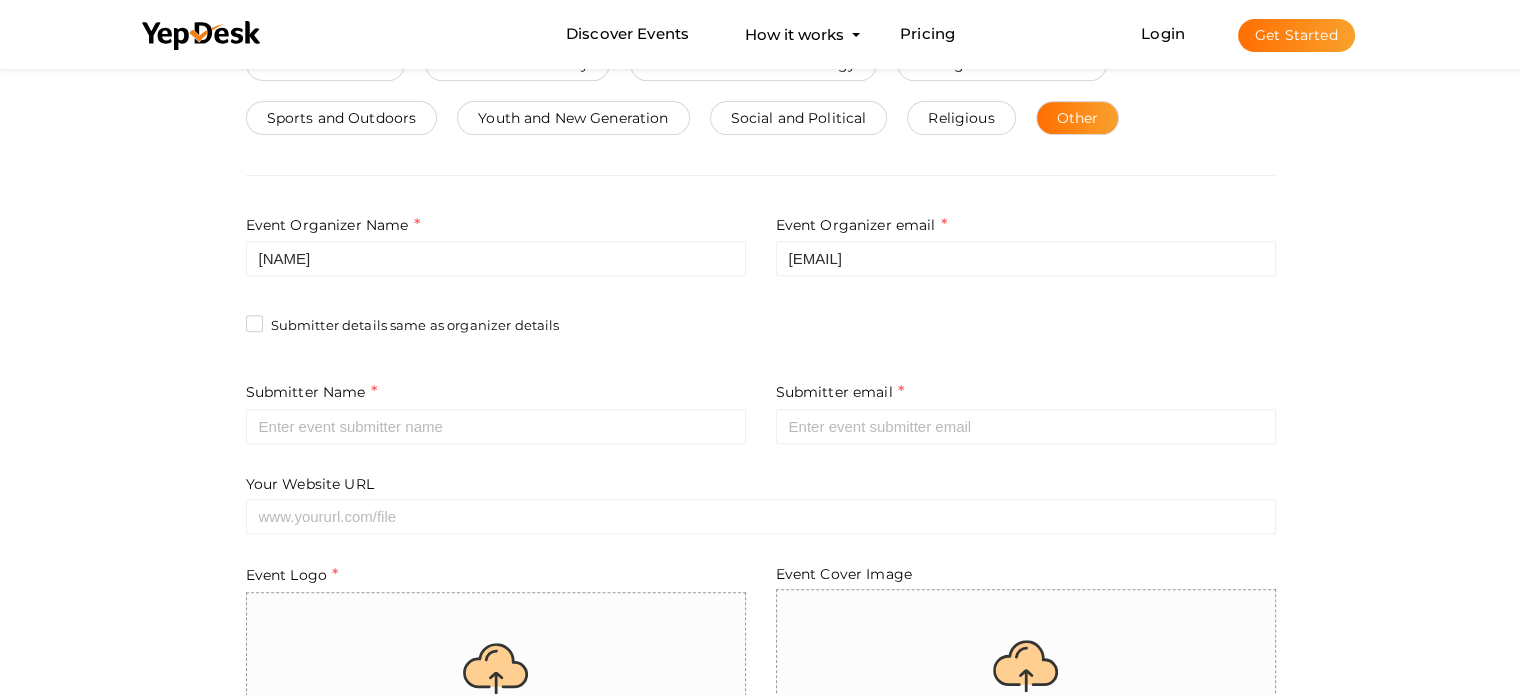 click on "Submitter
details same as organizer details" at bounding box center (403, 326) 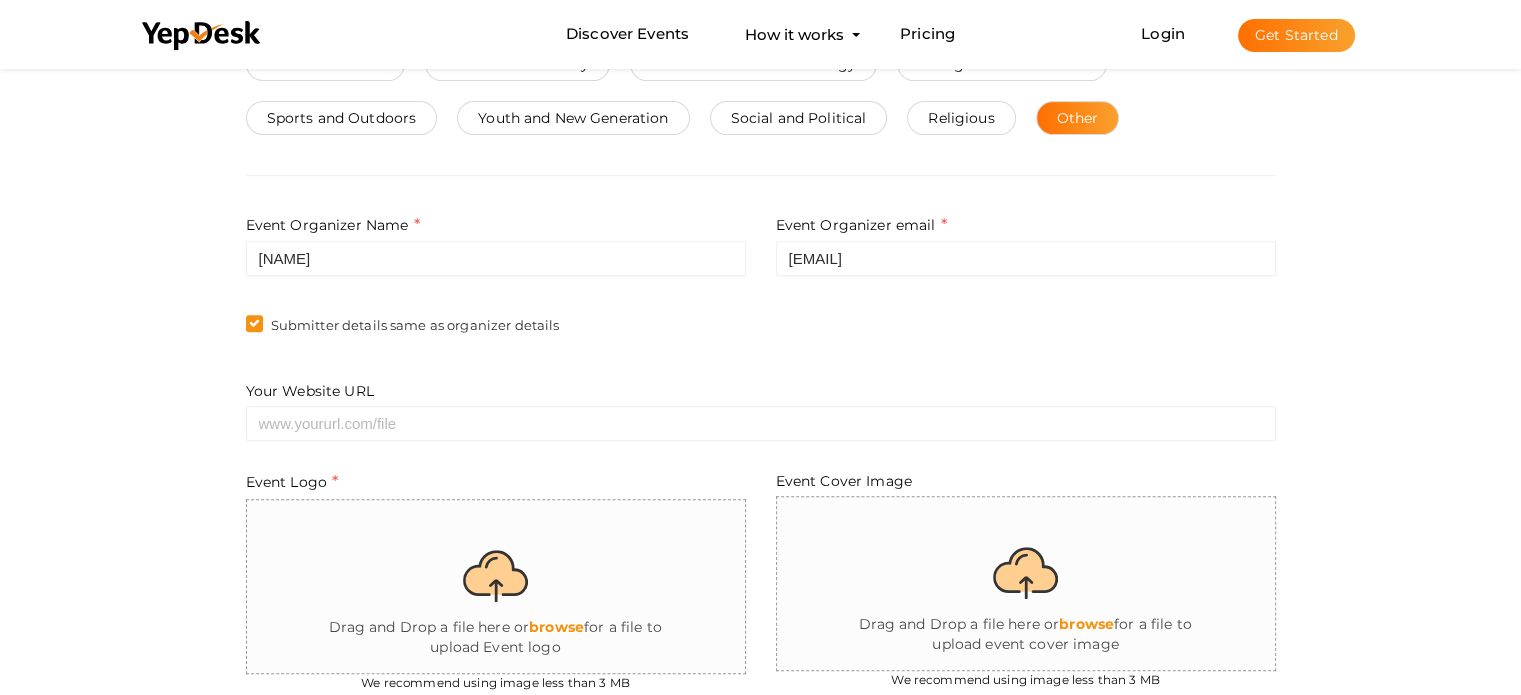 scroll, scrollTop: 1000, scrollLeft: 0, axis: vertical 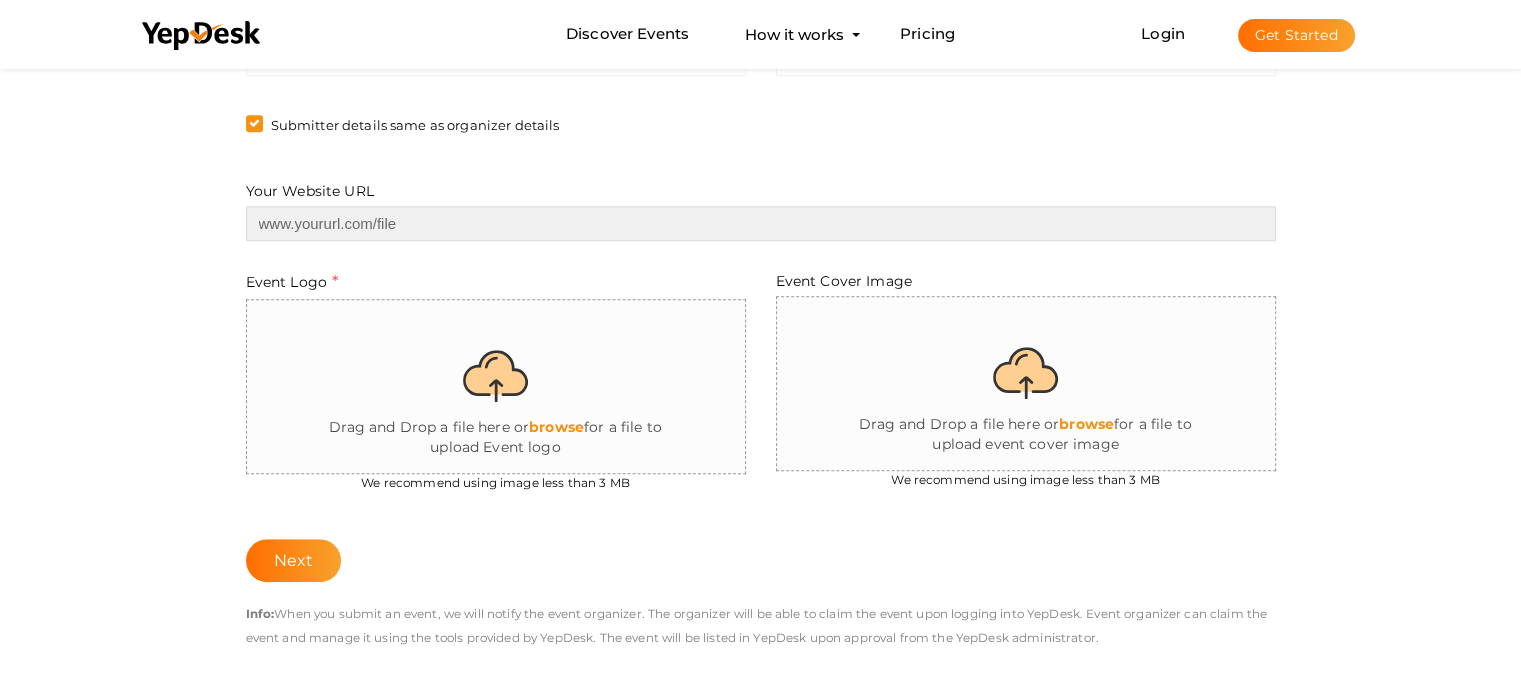 click at bounding box center [761, 223] 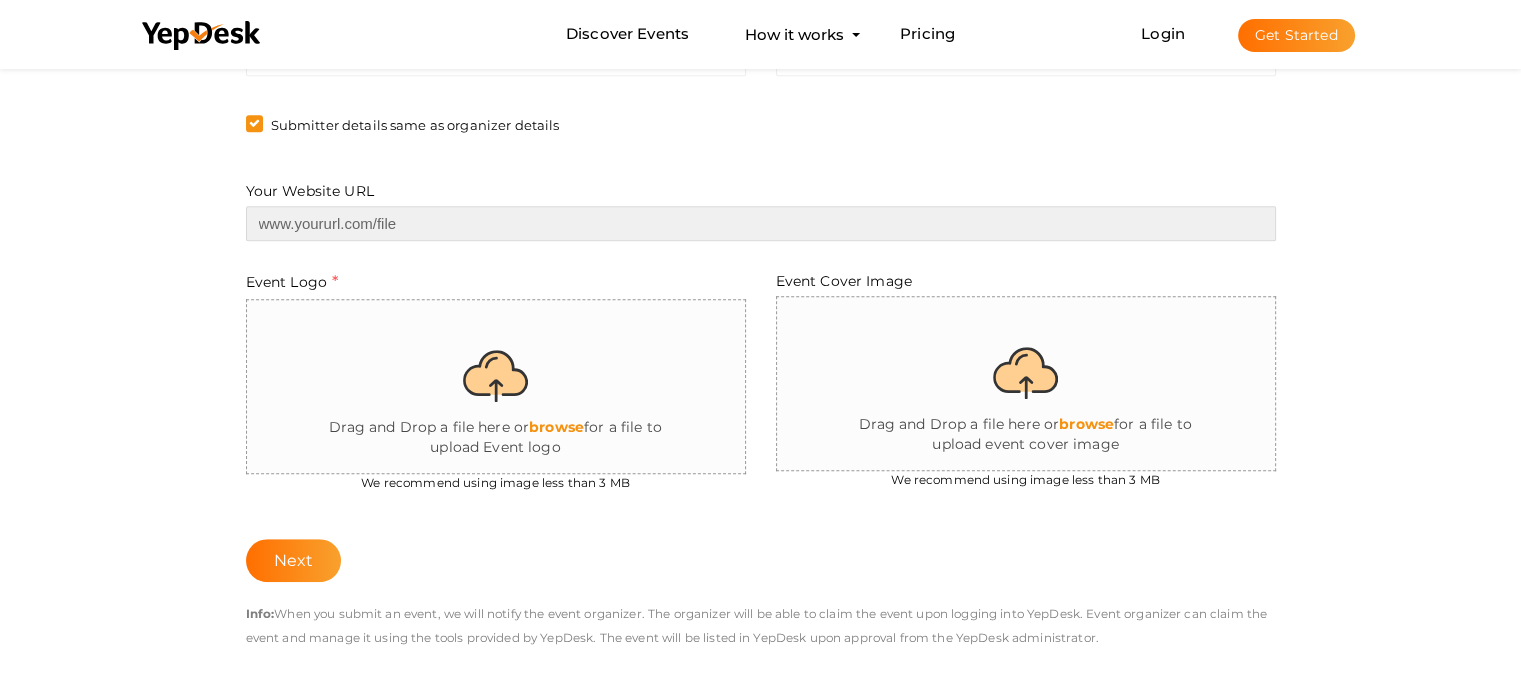 paste on "[URL]" 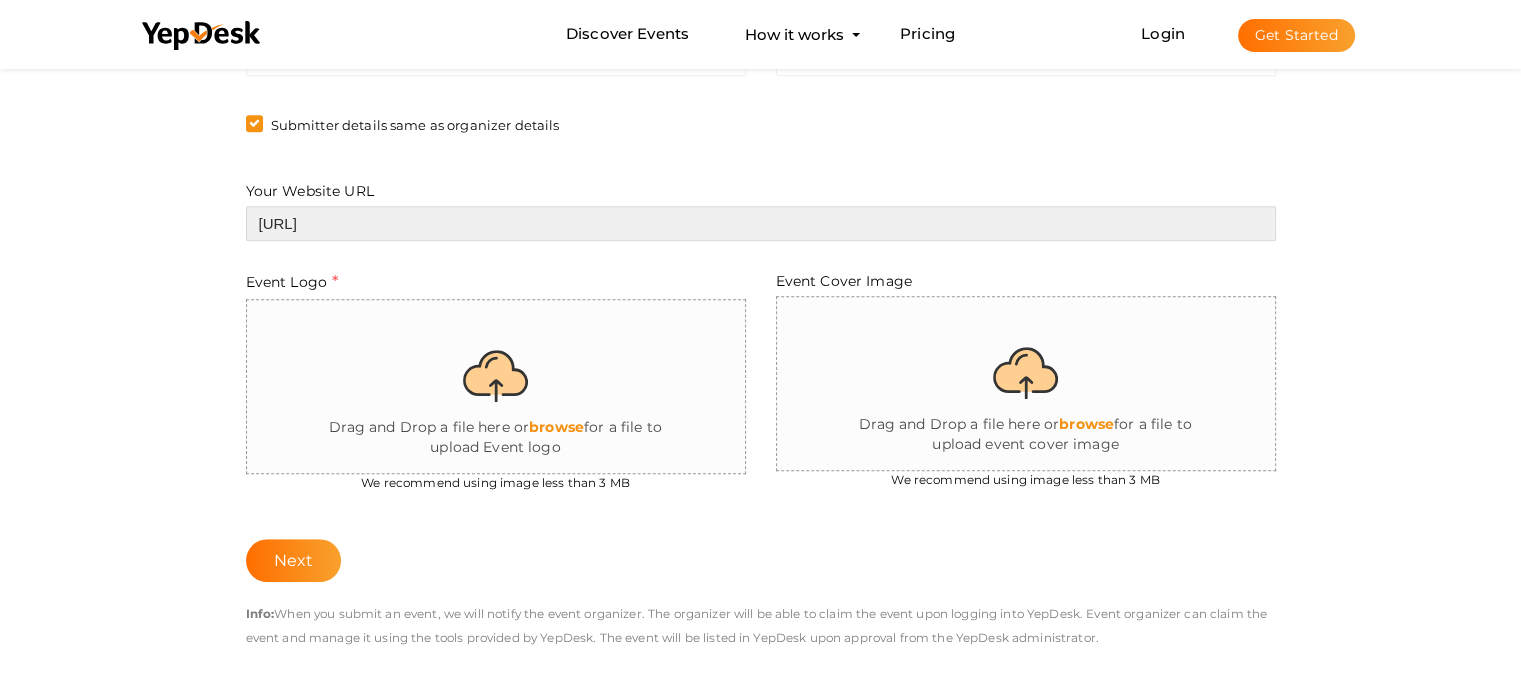 type on "[URL]" 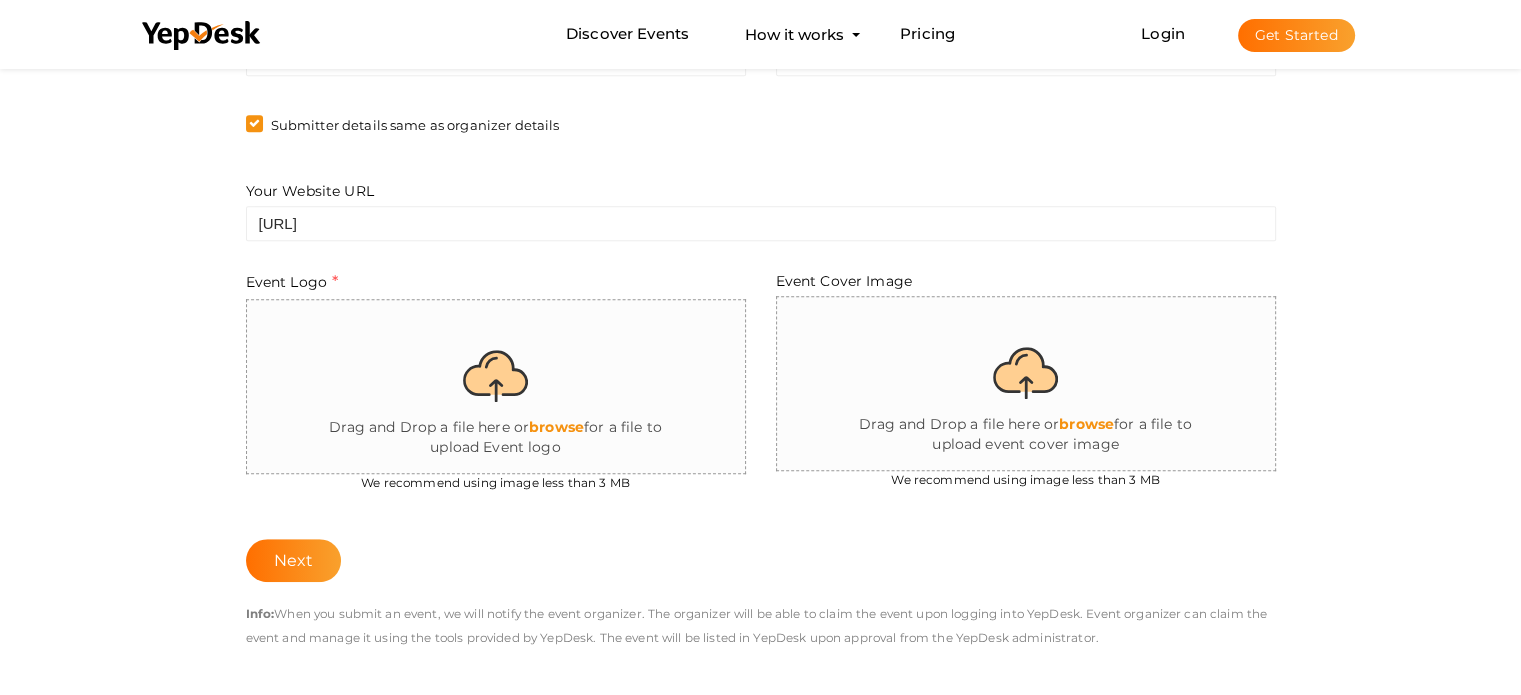 click at bounding box center [496, 387] 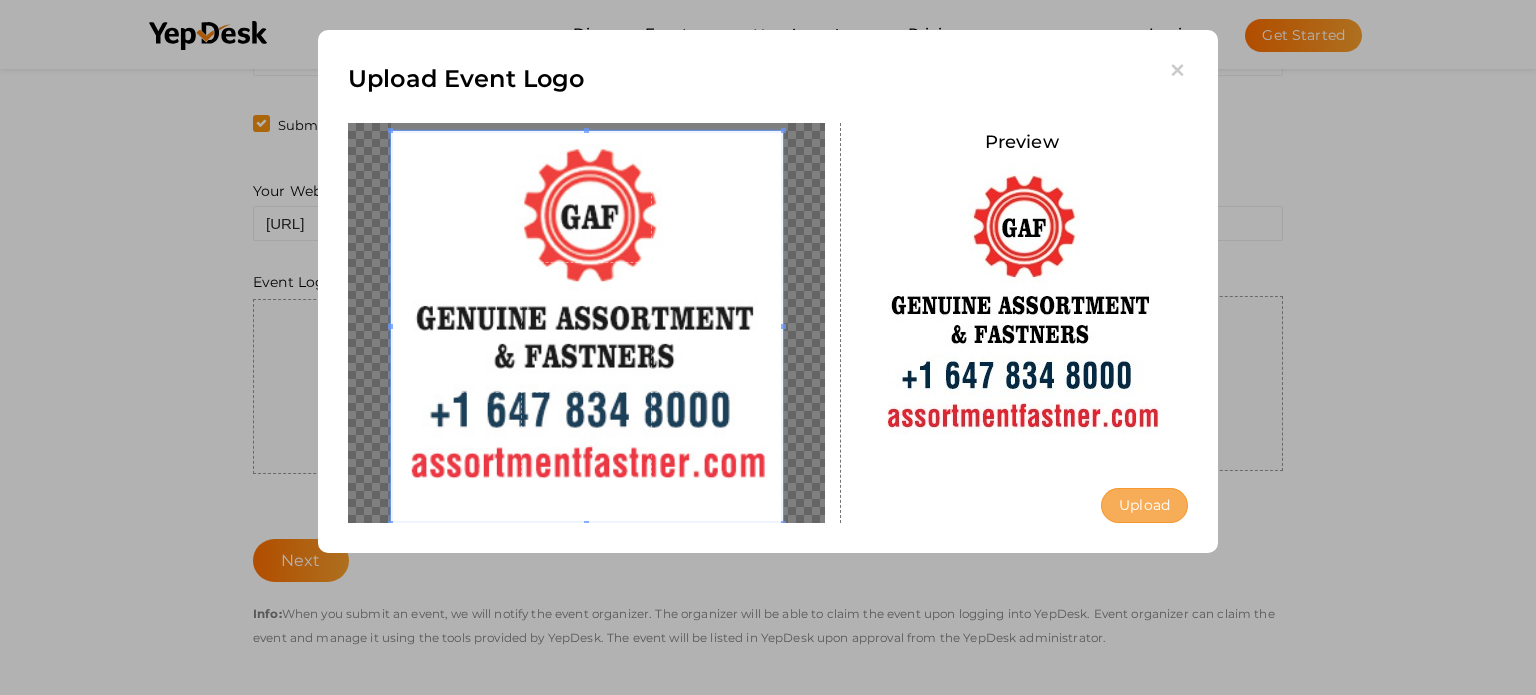 click on "Upload" at bounding box center [1144, 505] 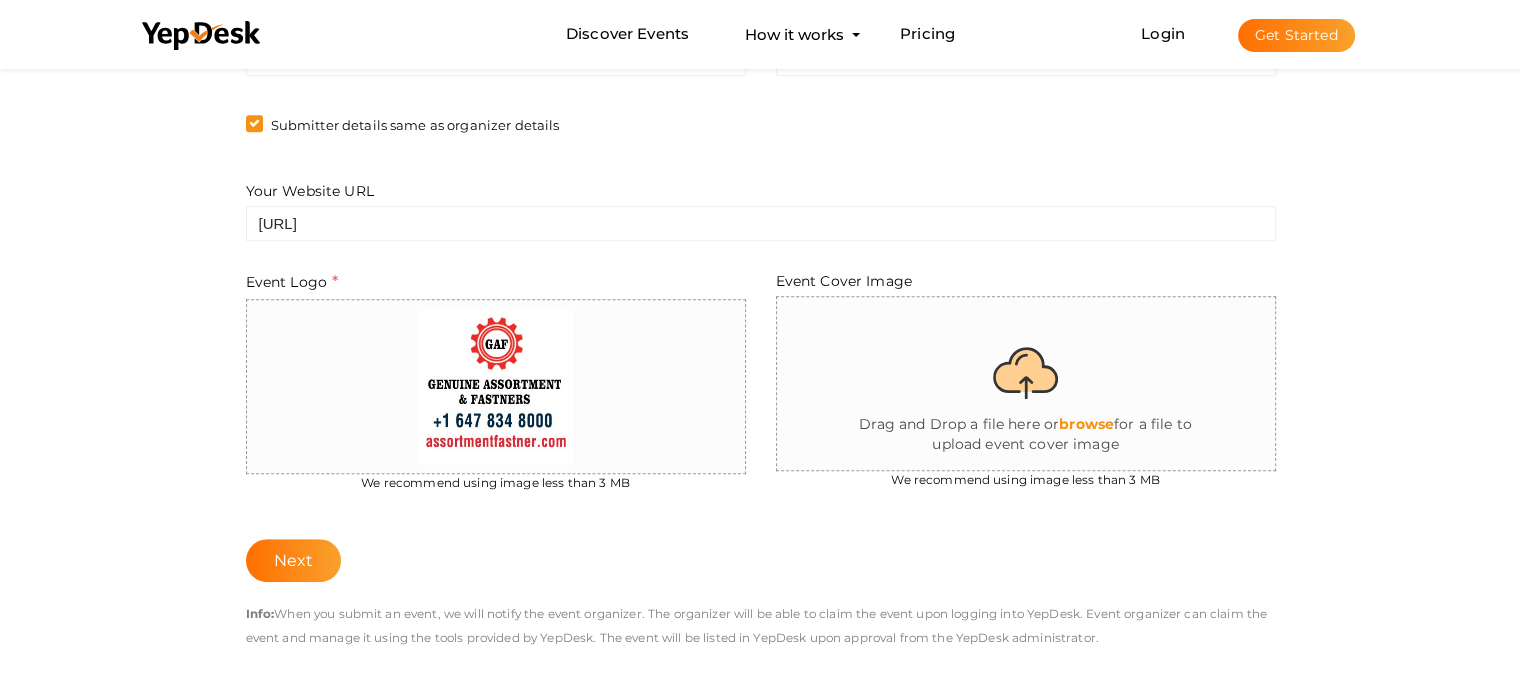 click at bounding box center [977, 384] 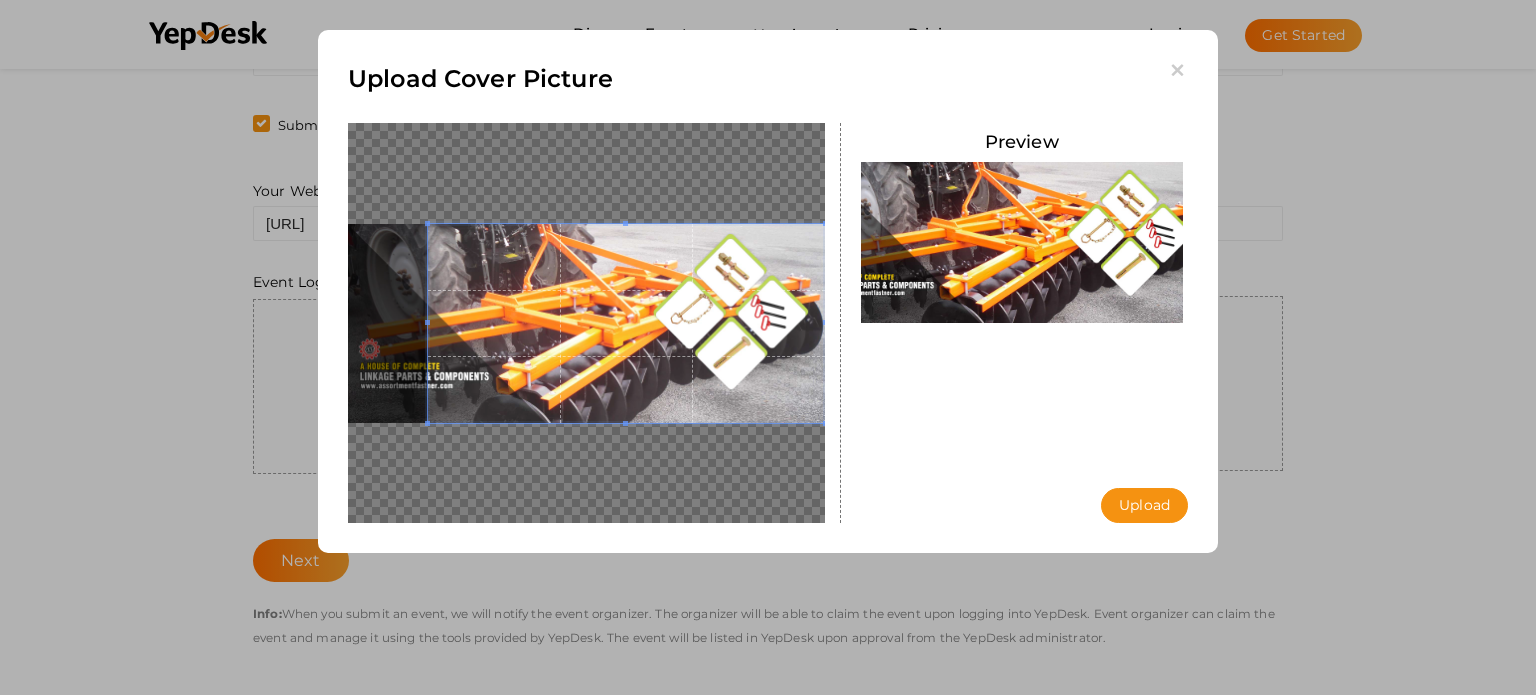 drag, startPoint x: 648, startPoint y: 345, endPoint x: 619, endPoint y: 317, distance: 40.311287 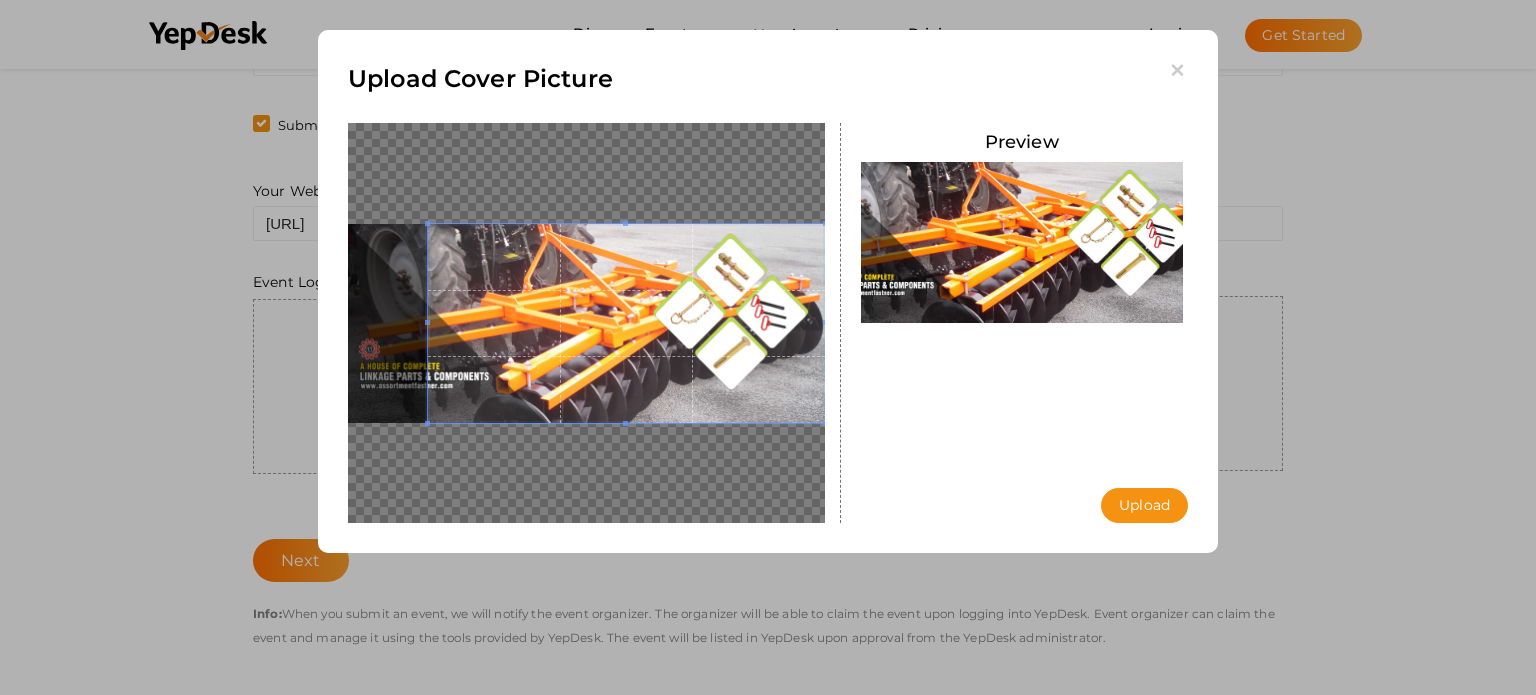 click at bounding box center (627, 323) 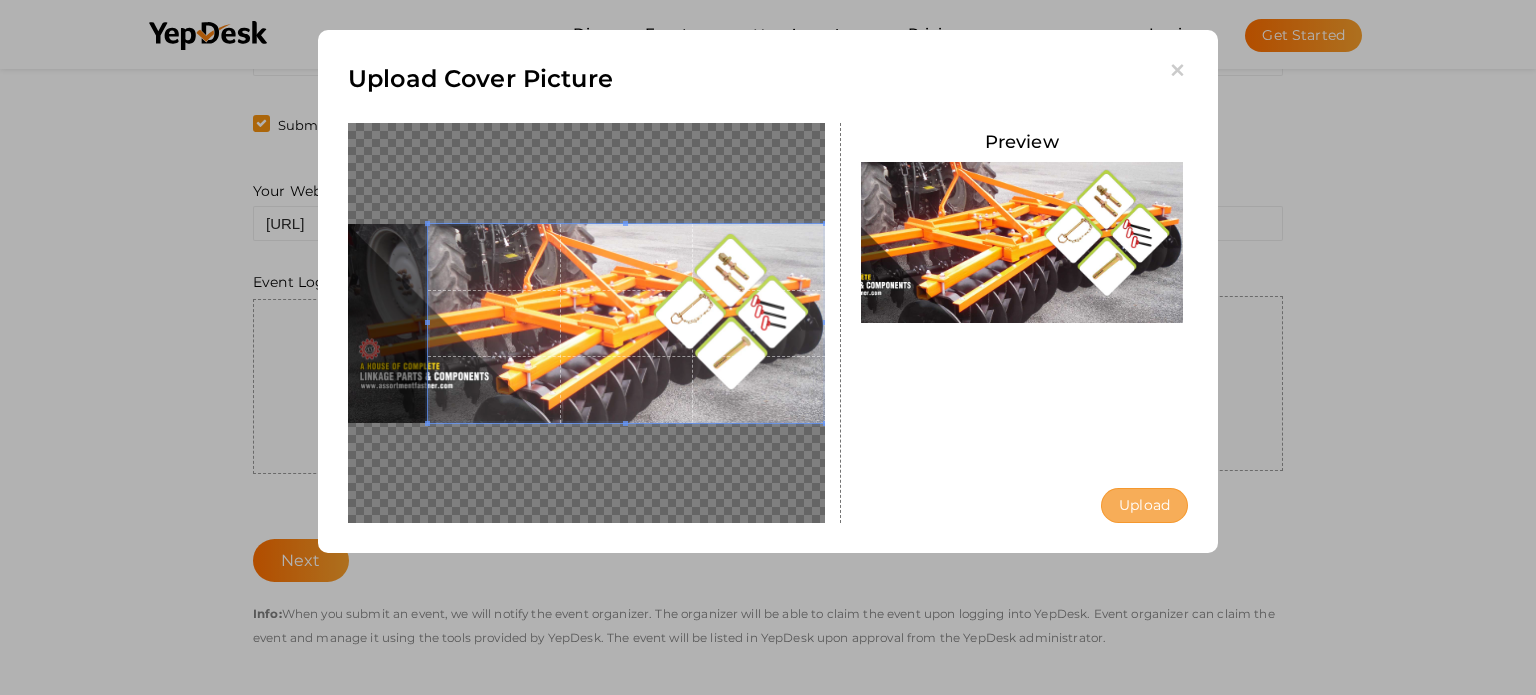 click on "Upload" at bounding box center [1144, 505] 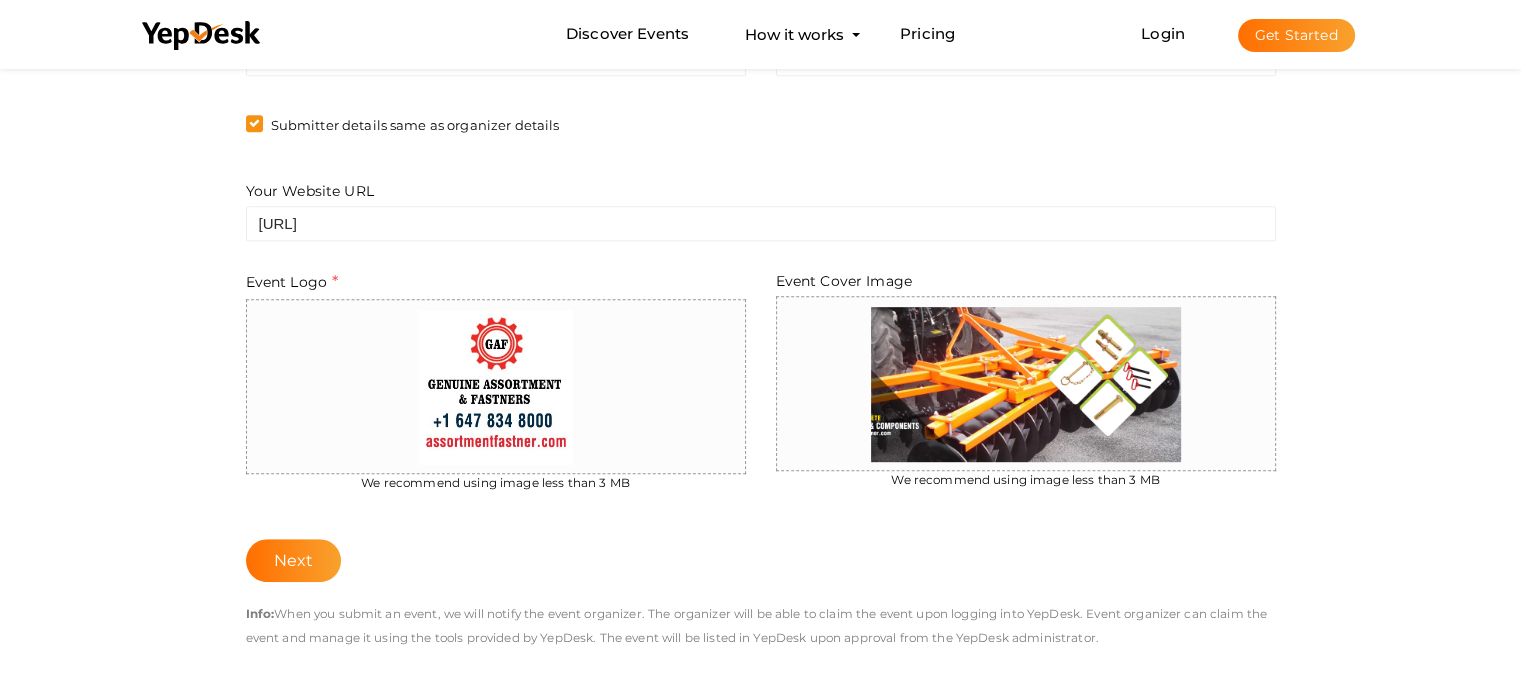 scroll, scrollTop: 1200, scrollLeft: 0, axis: vertical 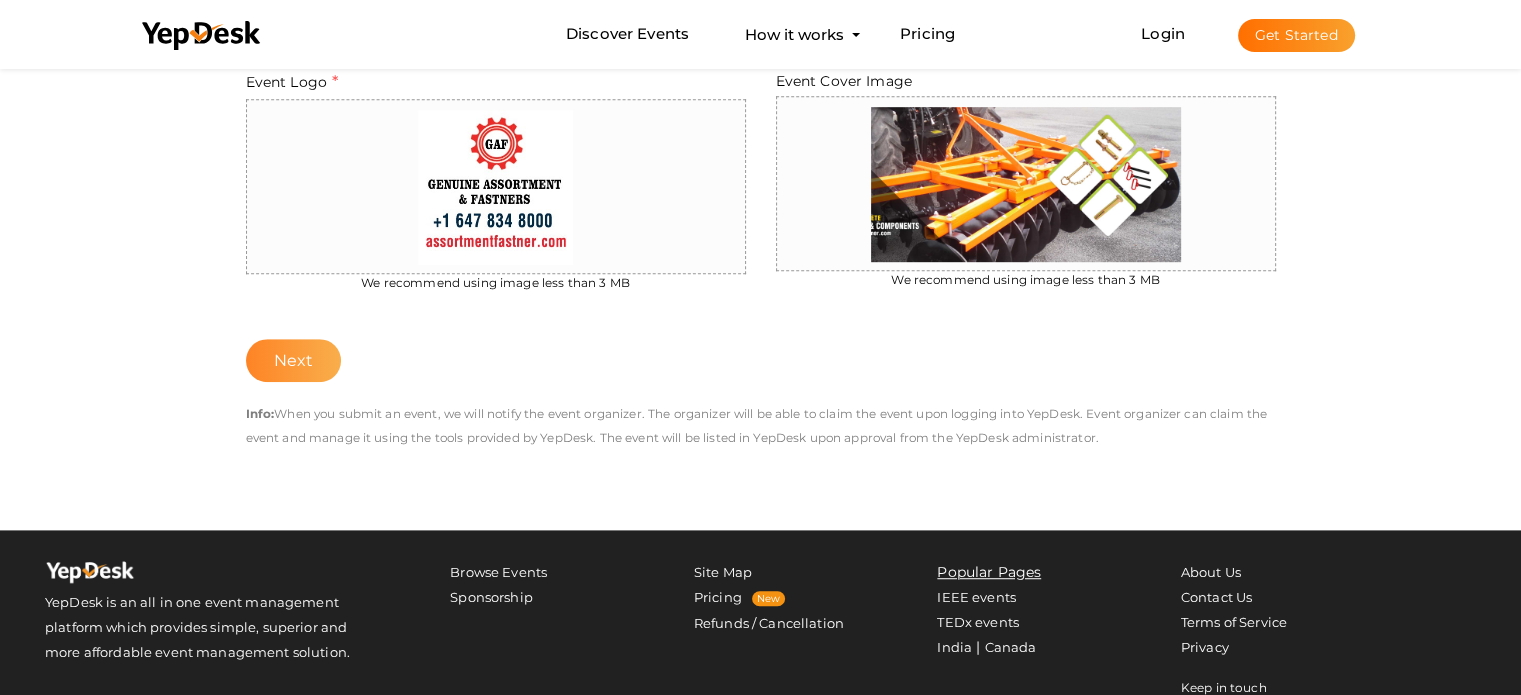 click on "Next" at bounding box center (294, 360) 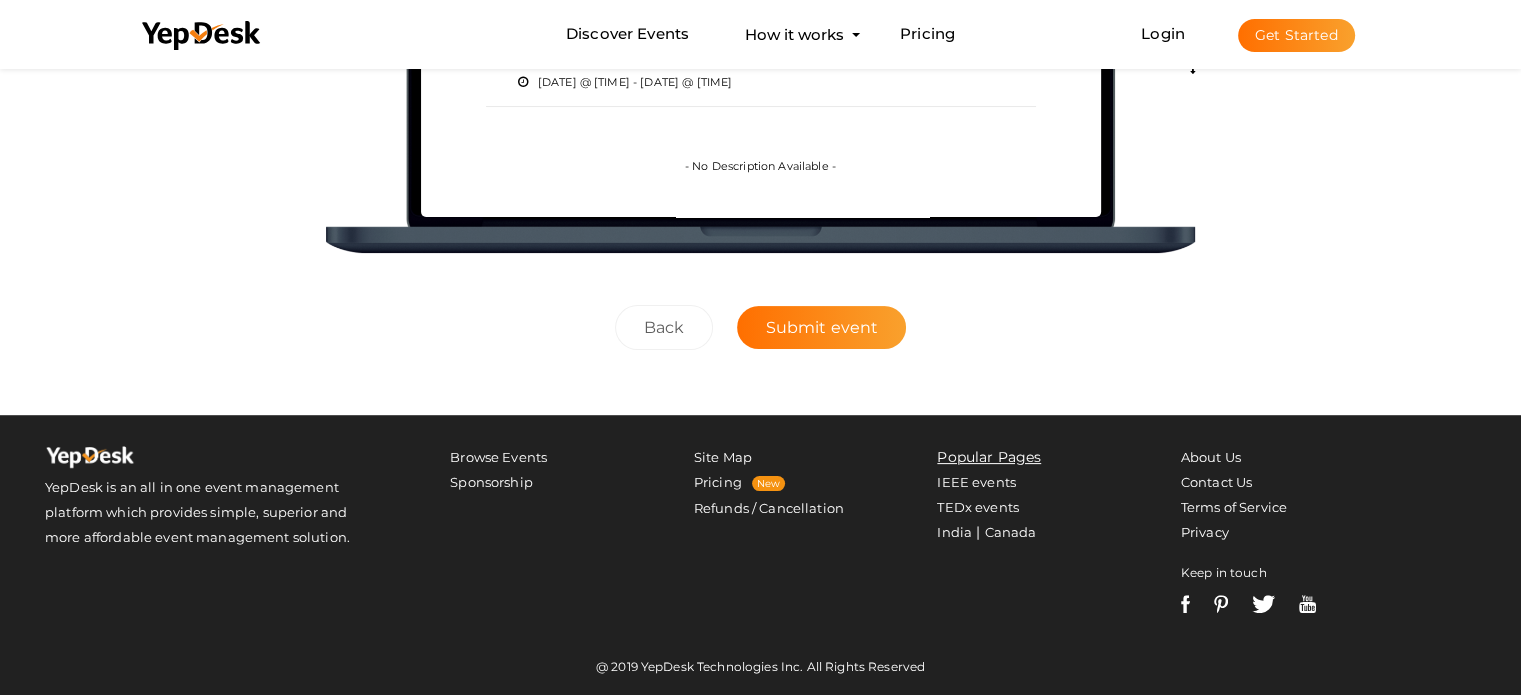 scroll, scrollTop: 0, scrollLeft: 0, axis: both 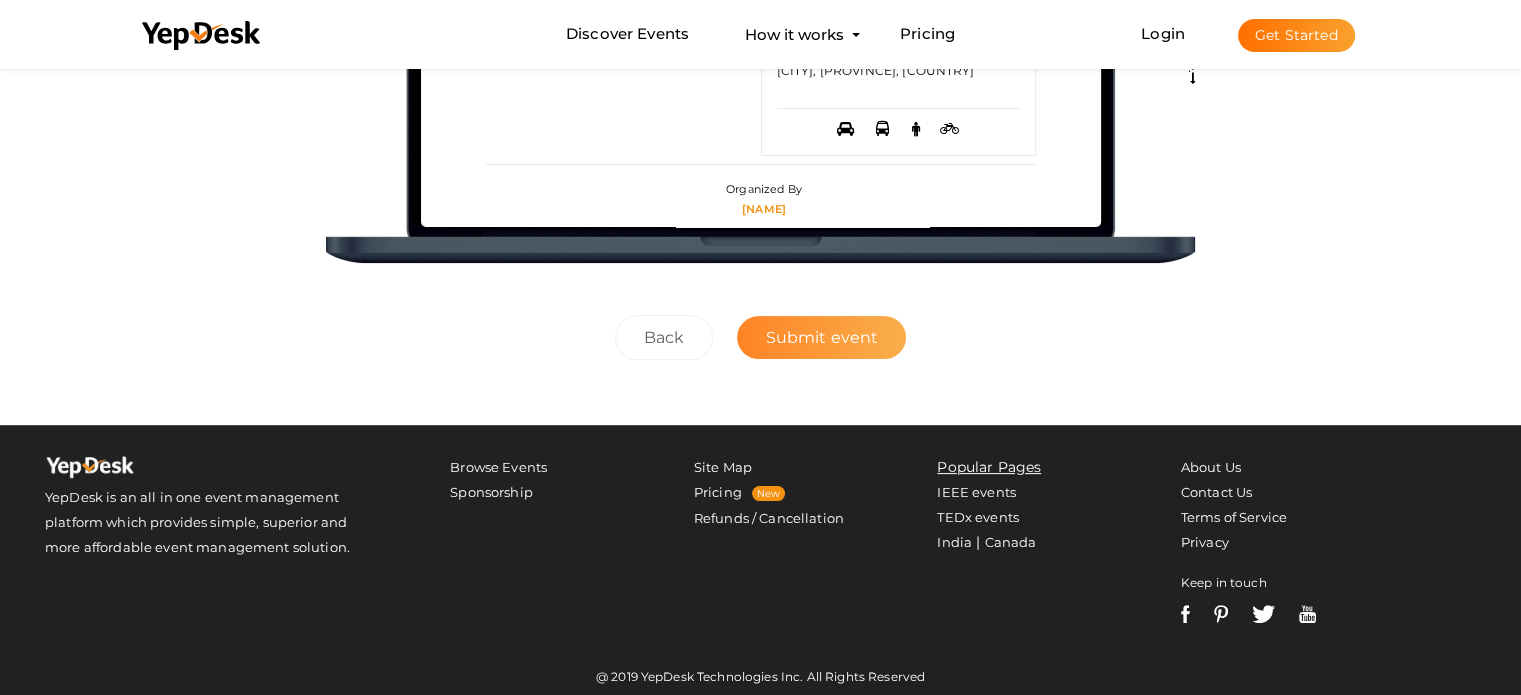 click on "Submit
event" at bounding box center (821, 337) 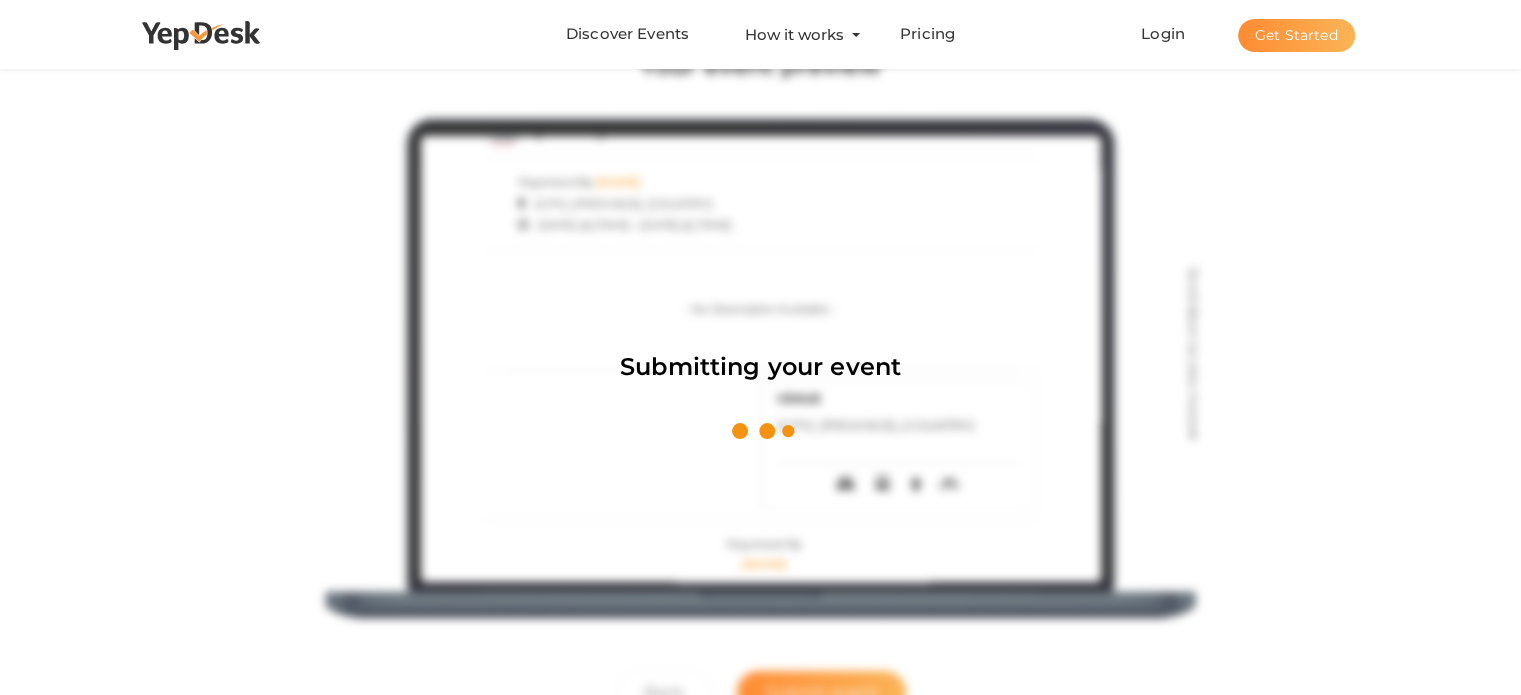 scroll, scrollTop: 0, scrollLeft: 0, axis: both 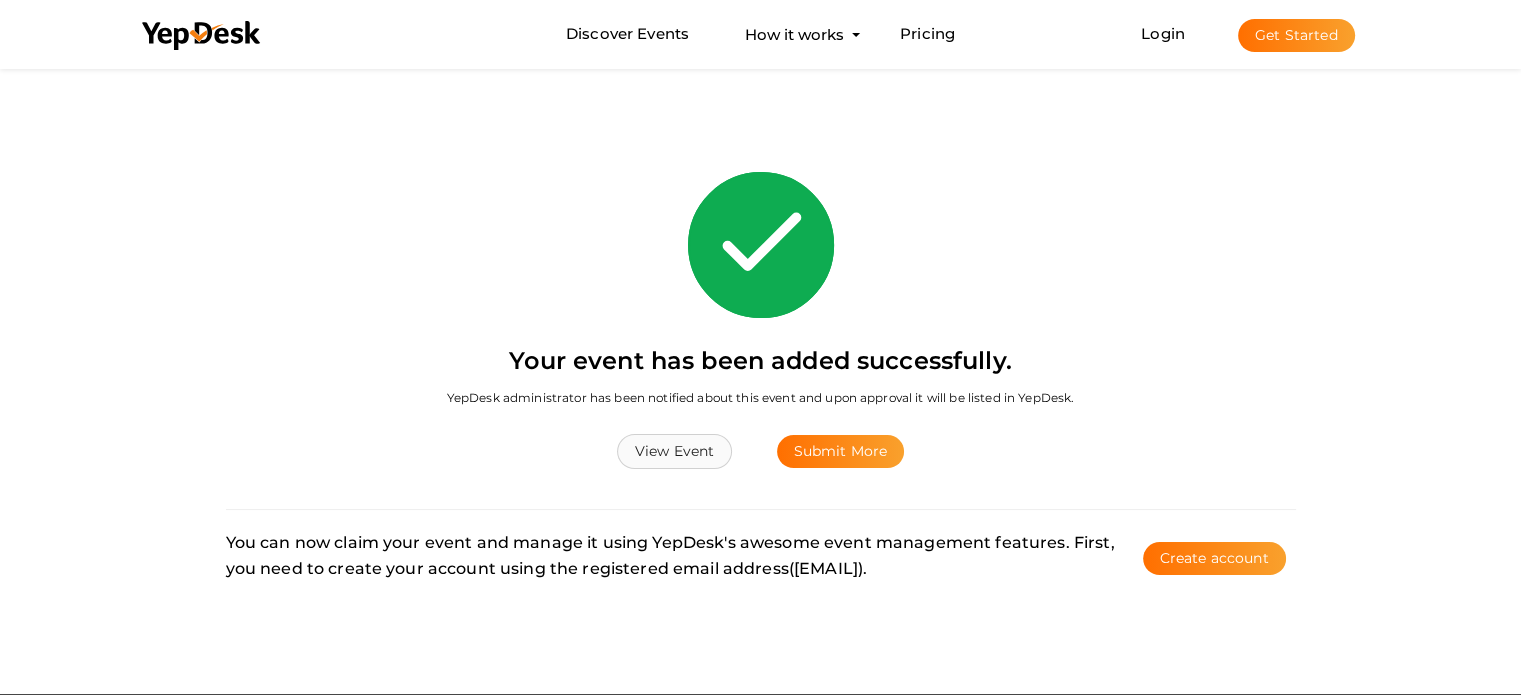 click on "View Event" at bounding box center [674, 451] 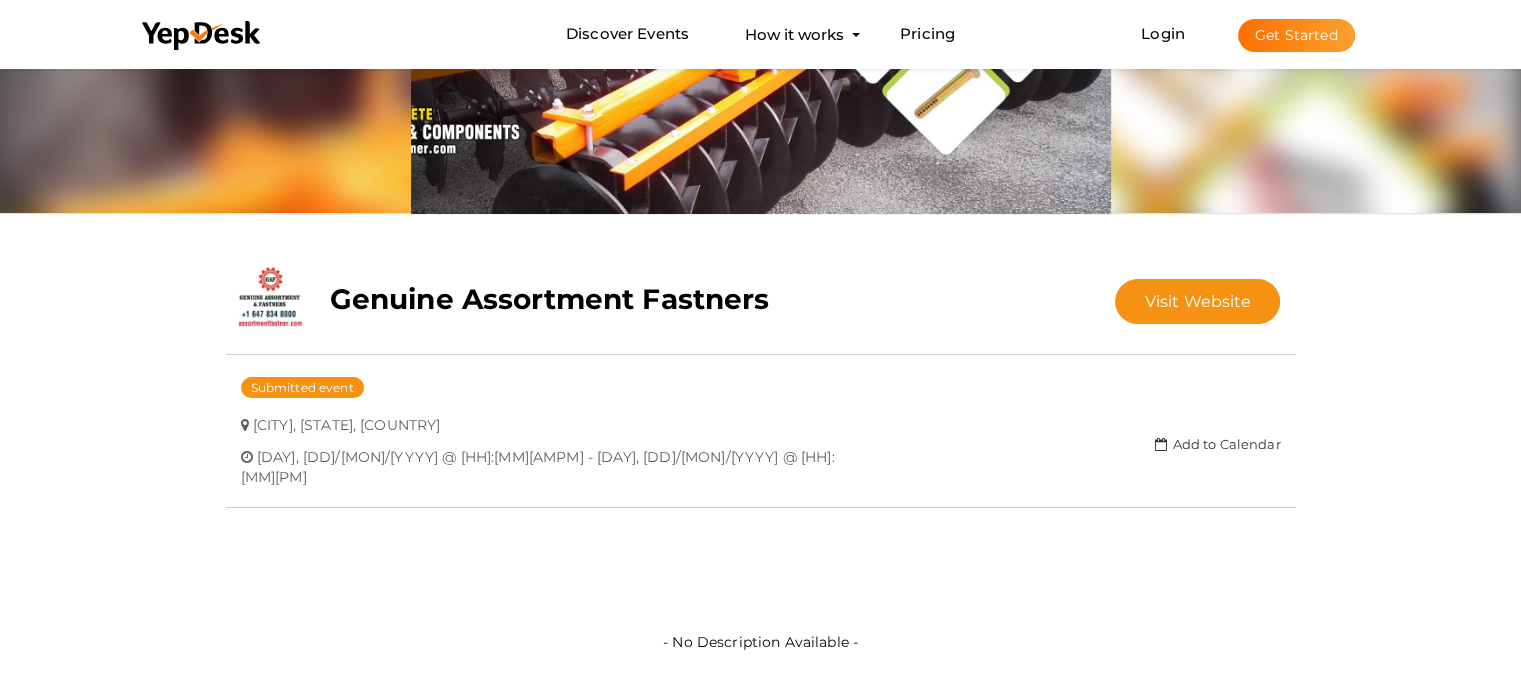 scroll, scrollTop: 0, scrollLeft: 0, axis: both 